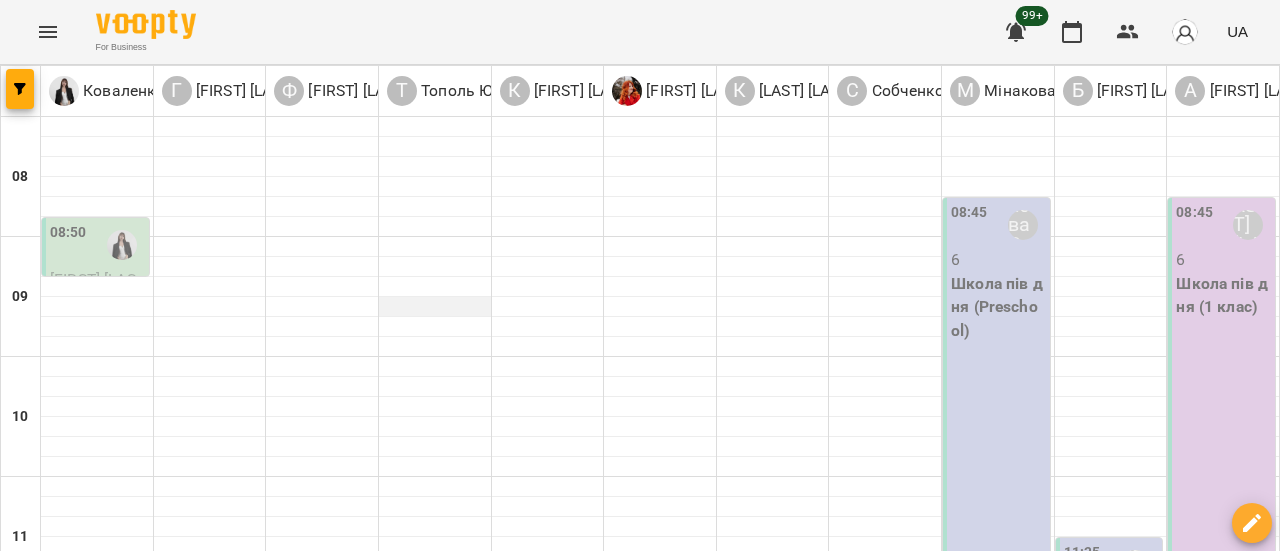 scroll, scrollTop: 0, scrollLeft: 0, axis: both 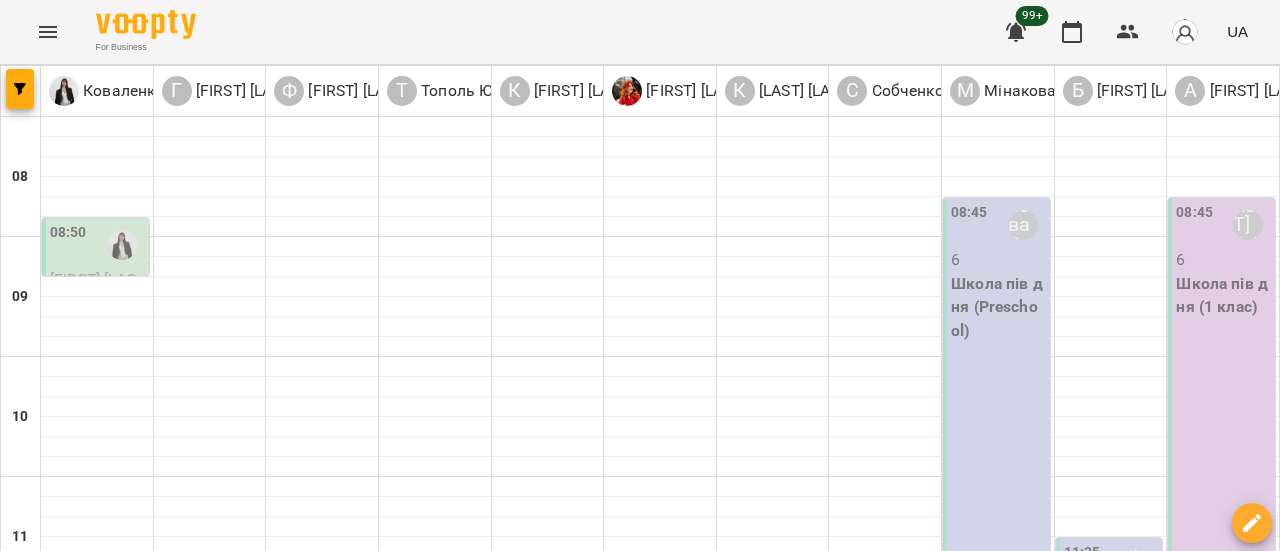 click on "08:50" at bounding box center [68, 245] 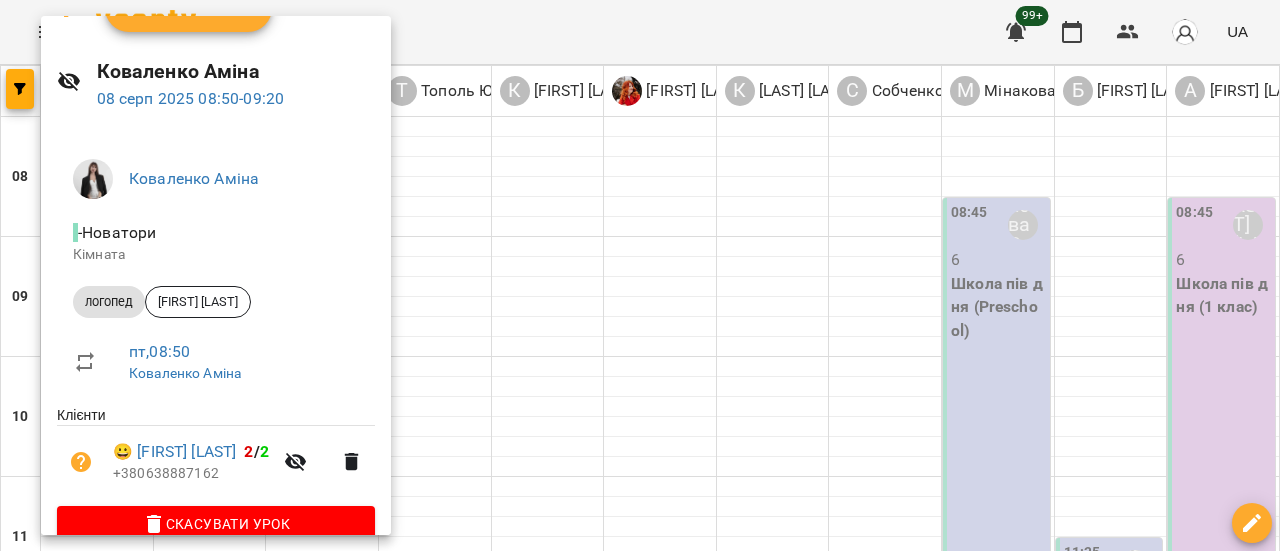 scroll, scrollTop: 73, scrollLeft: 0, axis: vertical 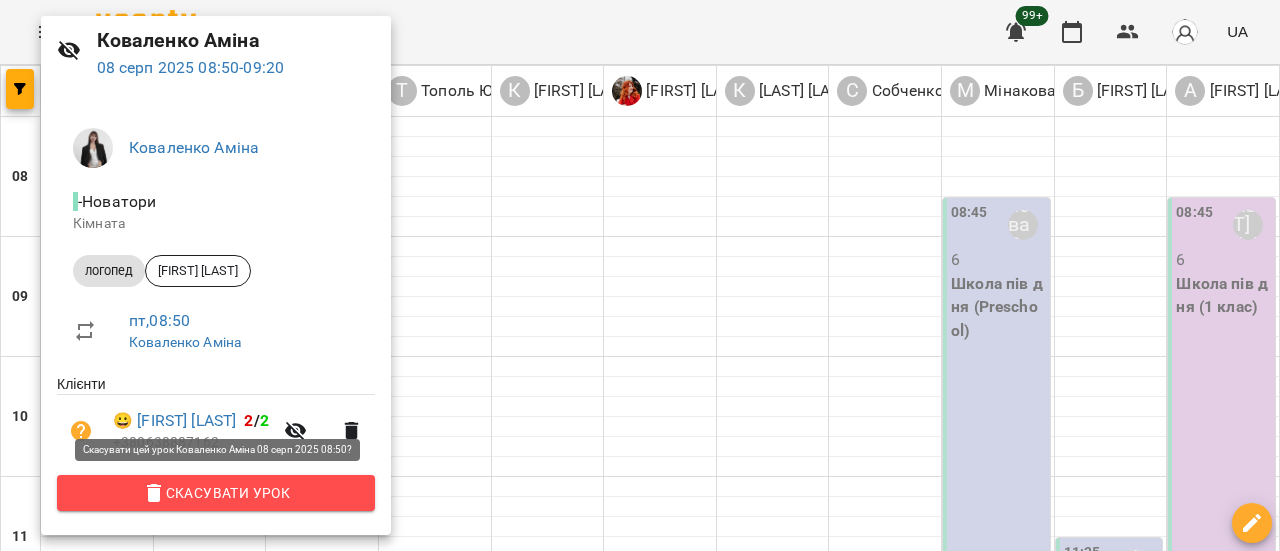 click on "Скасувати Урок" at bounding box center (216, 493) 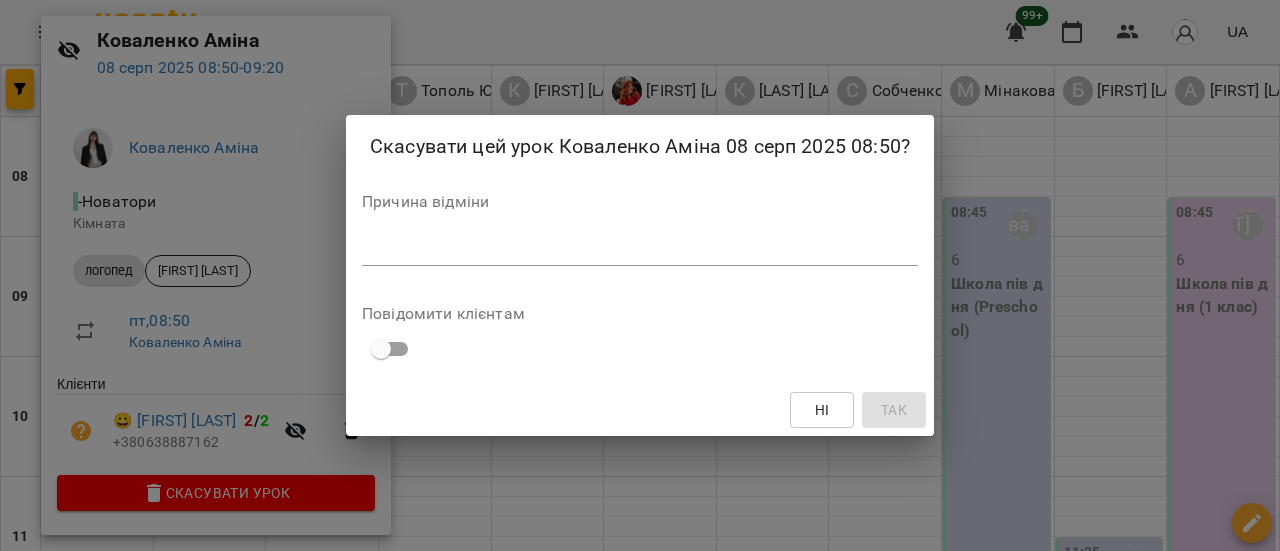 click at bounding box center (640, 249) 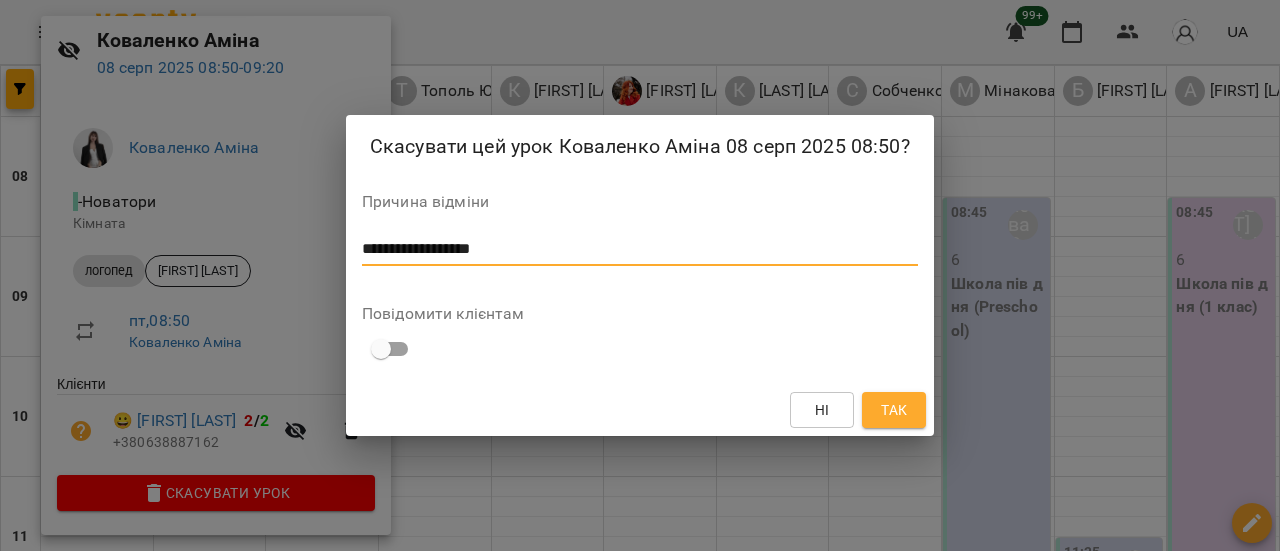 type on "**********" 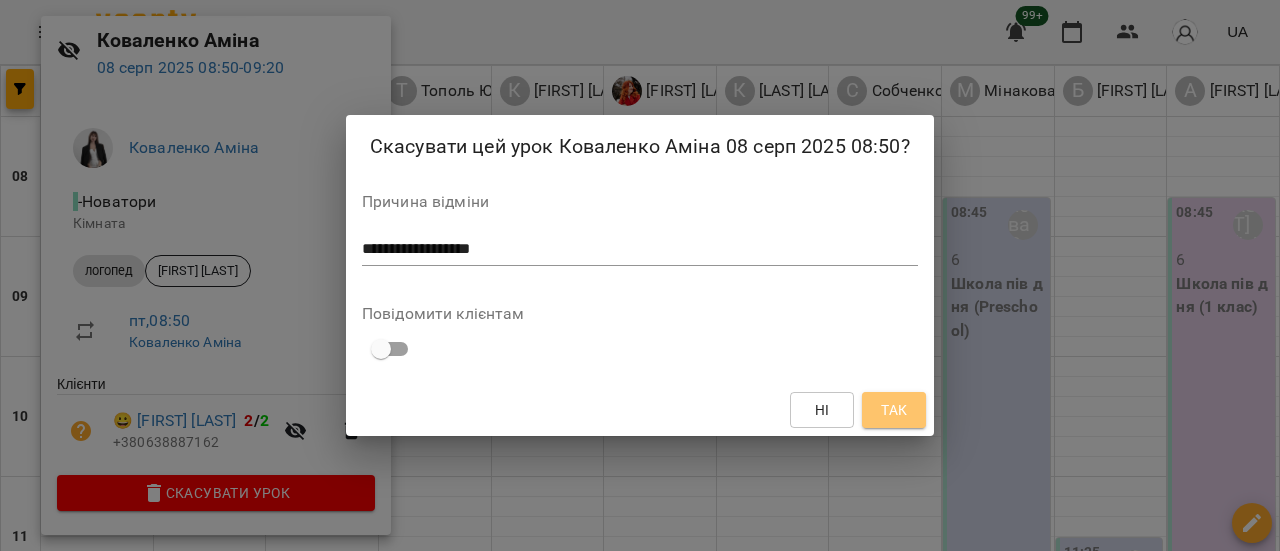 click on "Так" at bounding box center [894, 410] 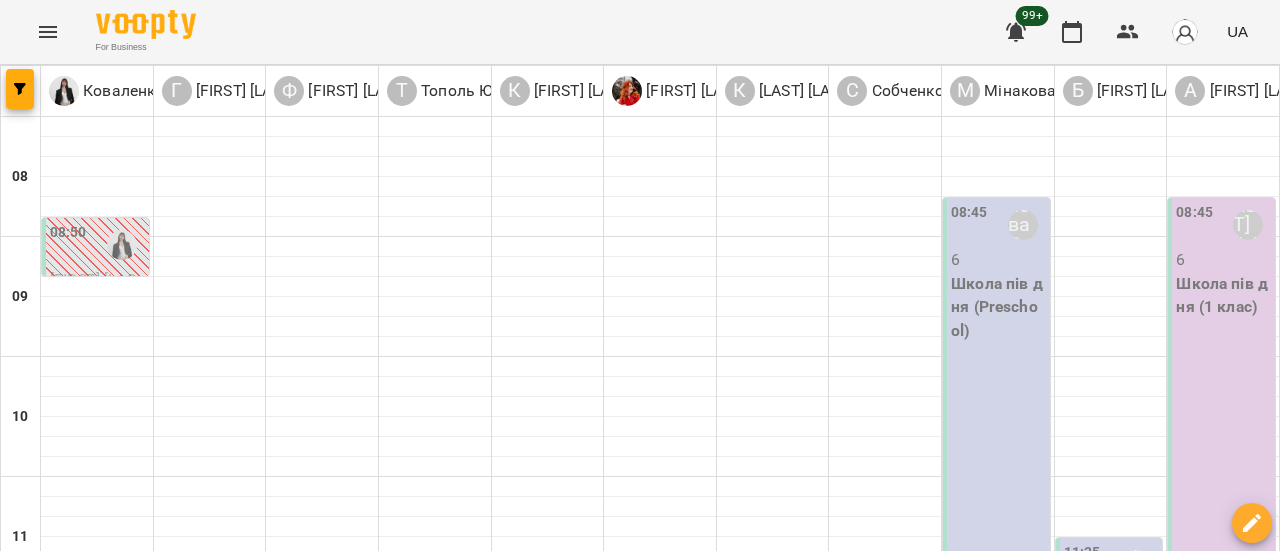 scroll, scrollTop: 0, scrollLeft: 0, axis: both 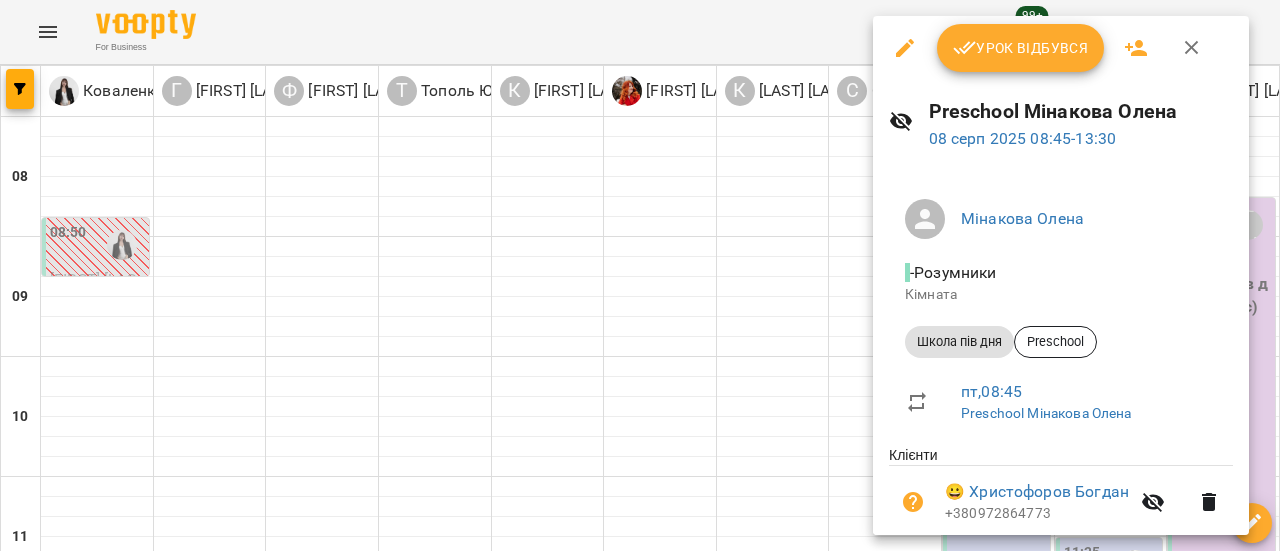 click on "Урок відбувся" at bounding box center (1021, 48) 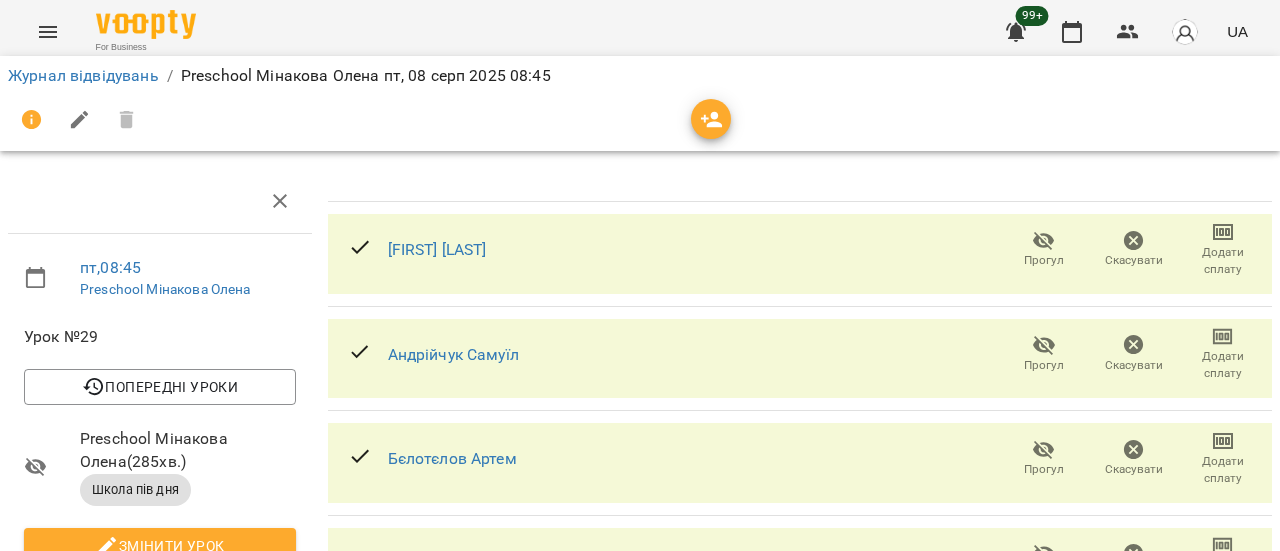 scroll, scrollTop: 400, scrollLeft: 0, axis: vertical 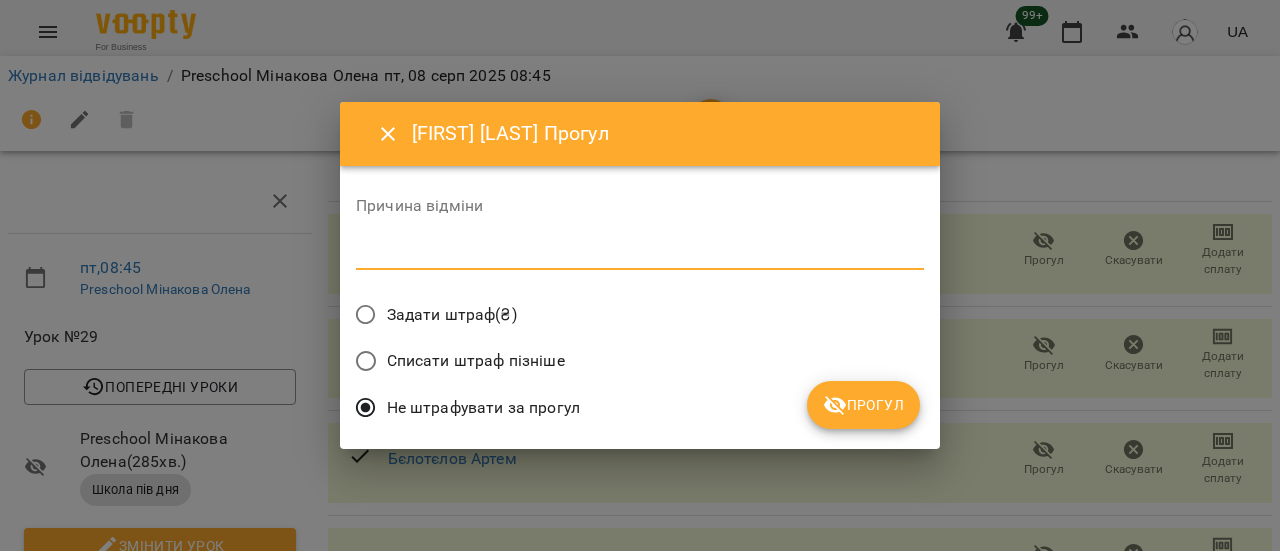 click at bounding box center [640, 253] 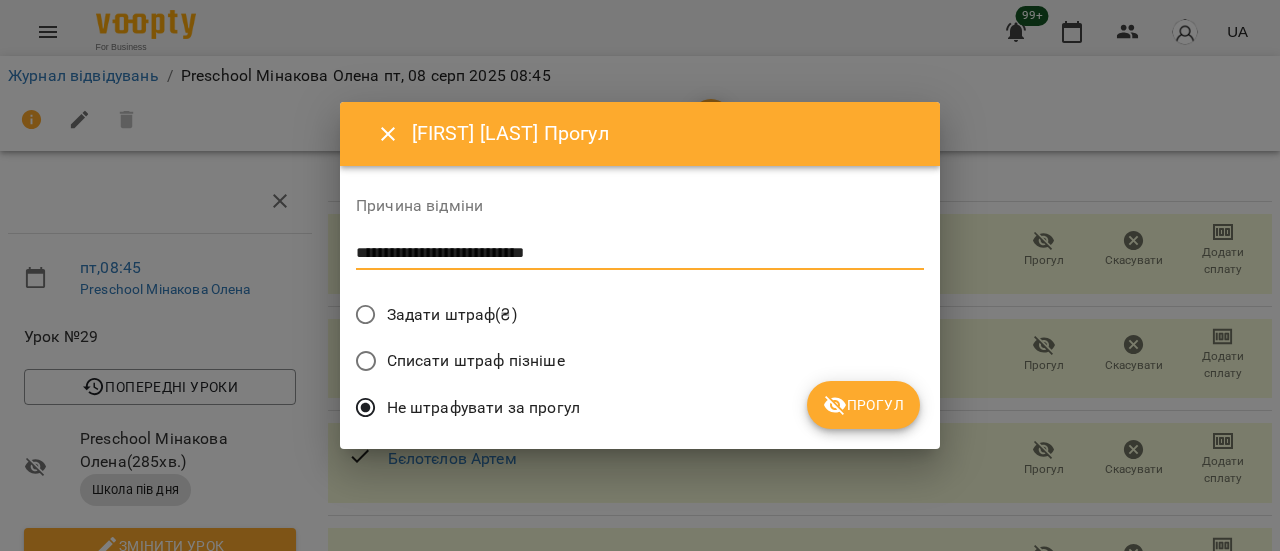 type on "**********" 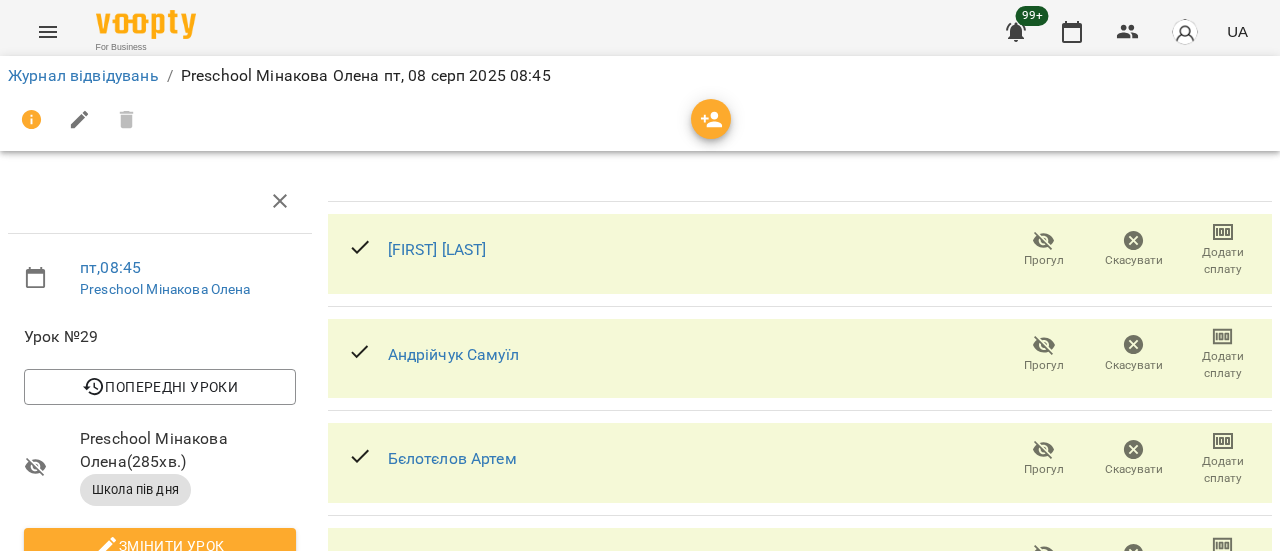 scroll, scrollTop: 0, scrollLeft: 0, axis: both 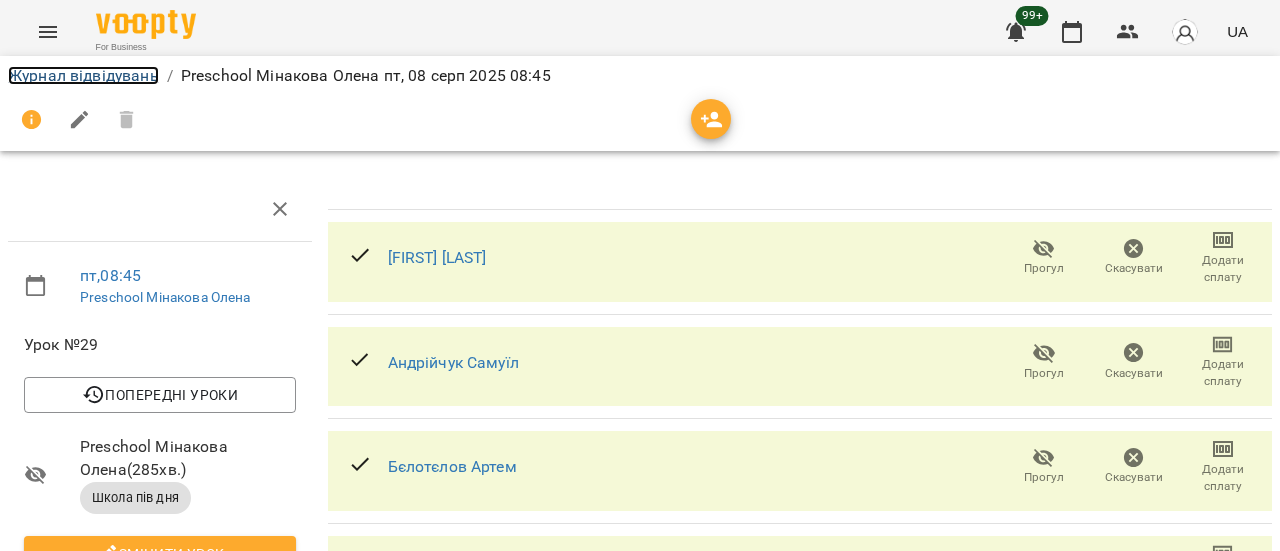 click on "Журнал відвідувань" at bounding box center [83, 75] 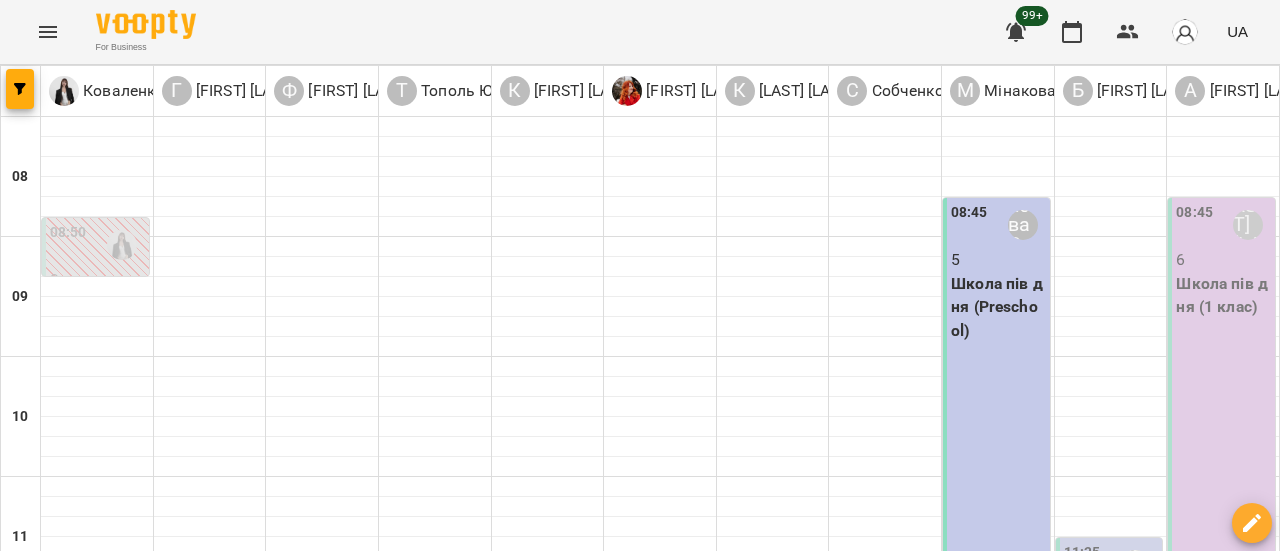 click on "6" at bounding box center (1223, 260) 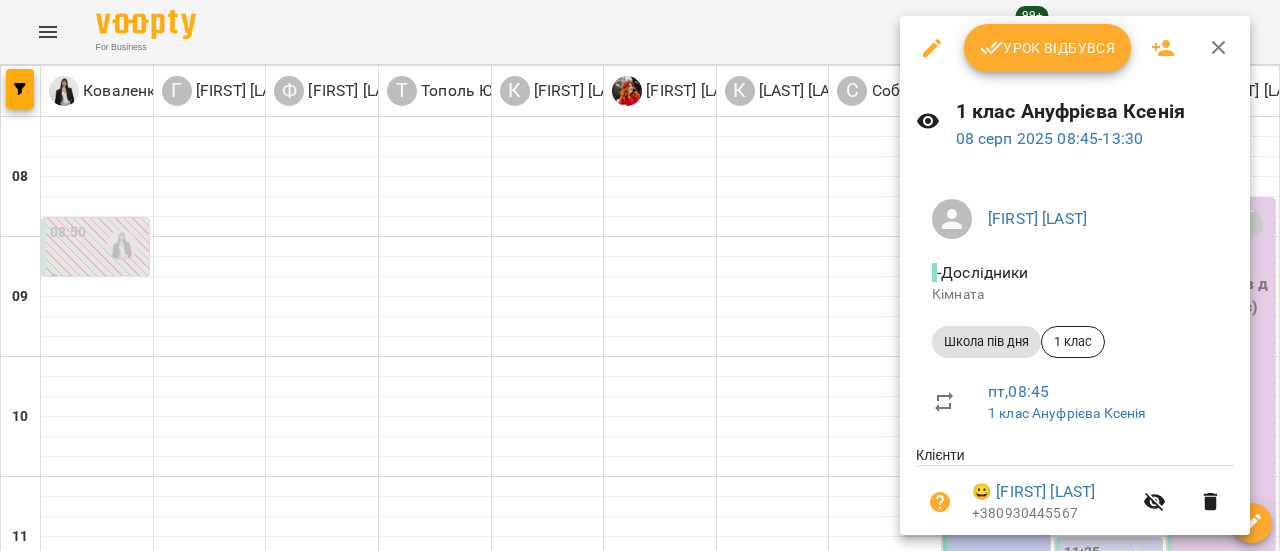 click on "Урок відбувся" at bounding box center (1048, 48) 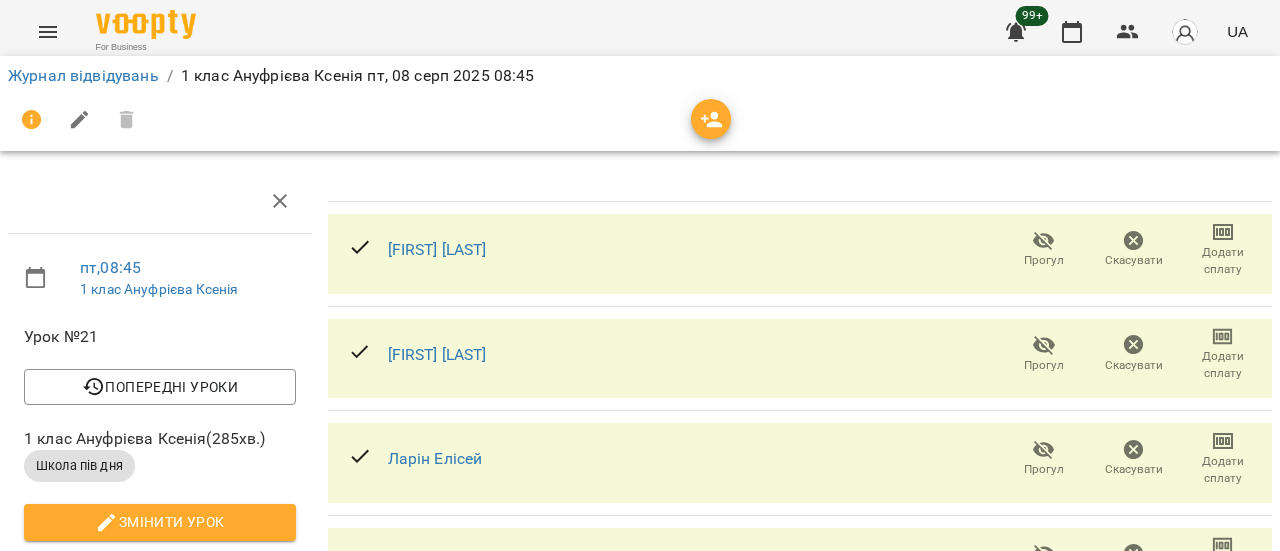 scroll, scrollTop: 0, scrollLeft: 0, axis: both 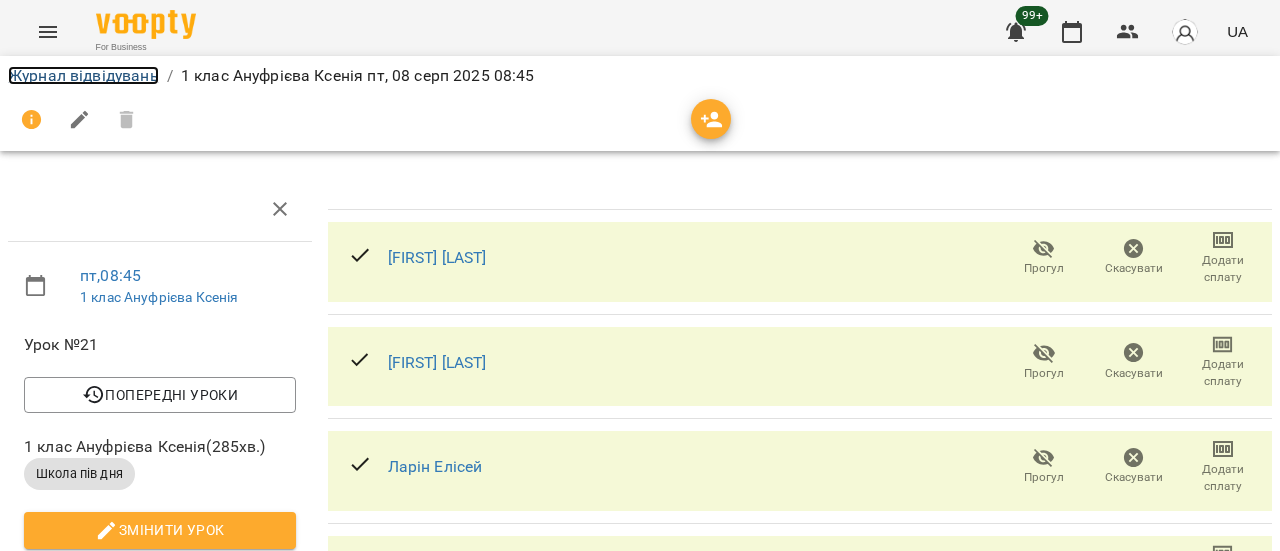click on "Журнал відвідувань" at bounding box center [83, 75] 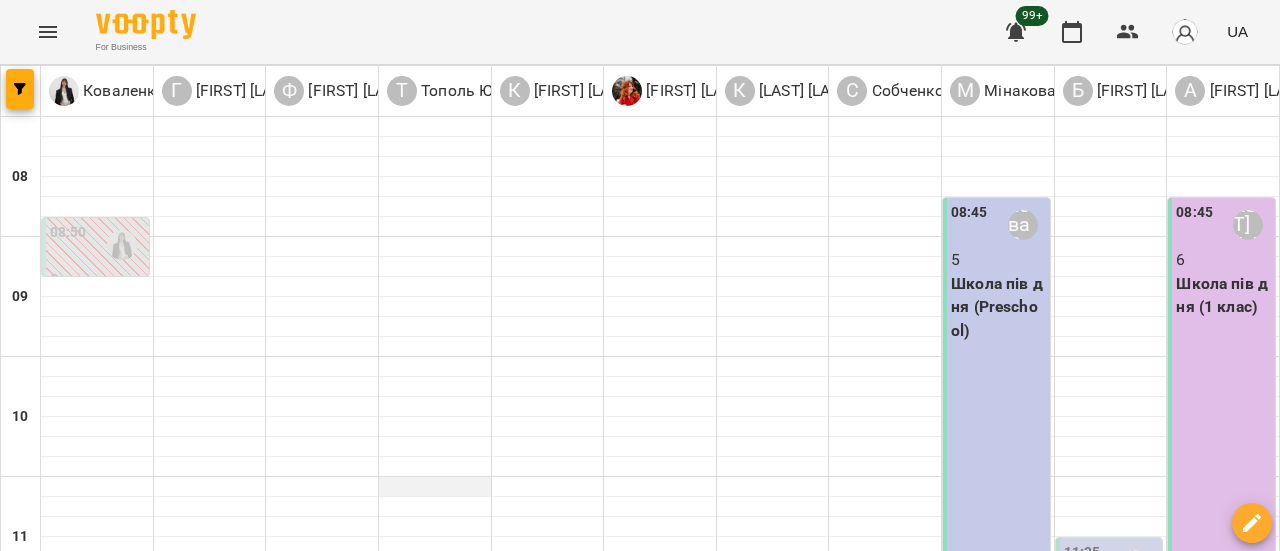 scroll, scrollTop: 300, scrollLeft: 0, axis: vertical 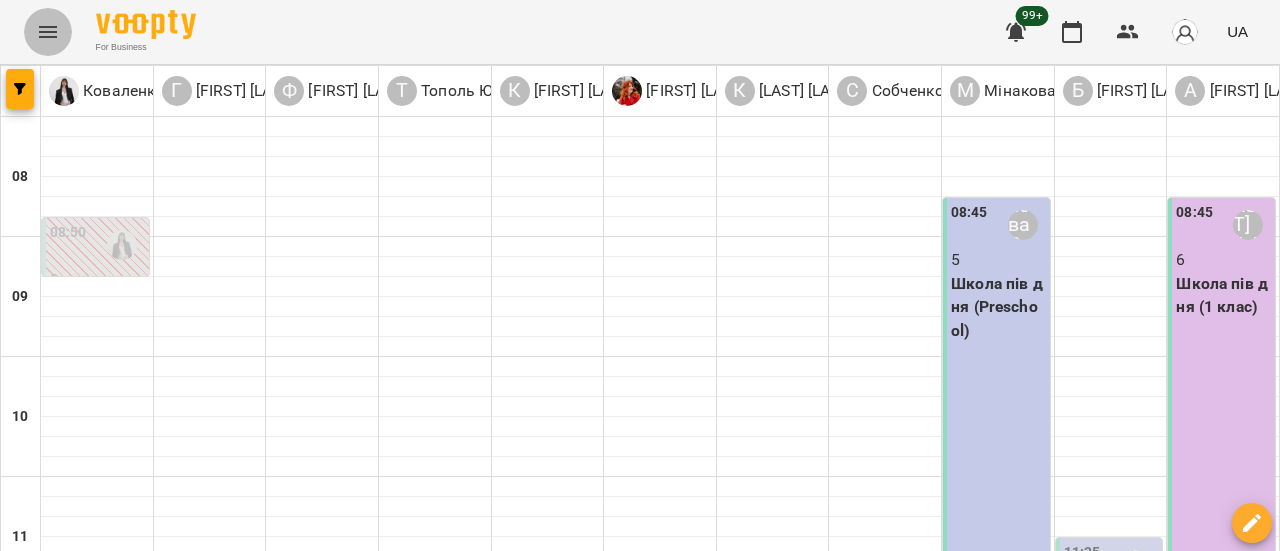 click at bounding box center [48, 32] 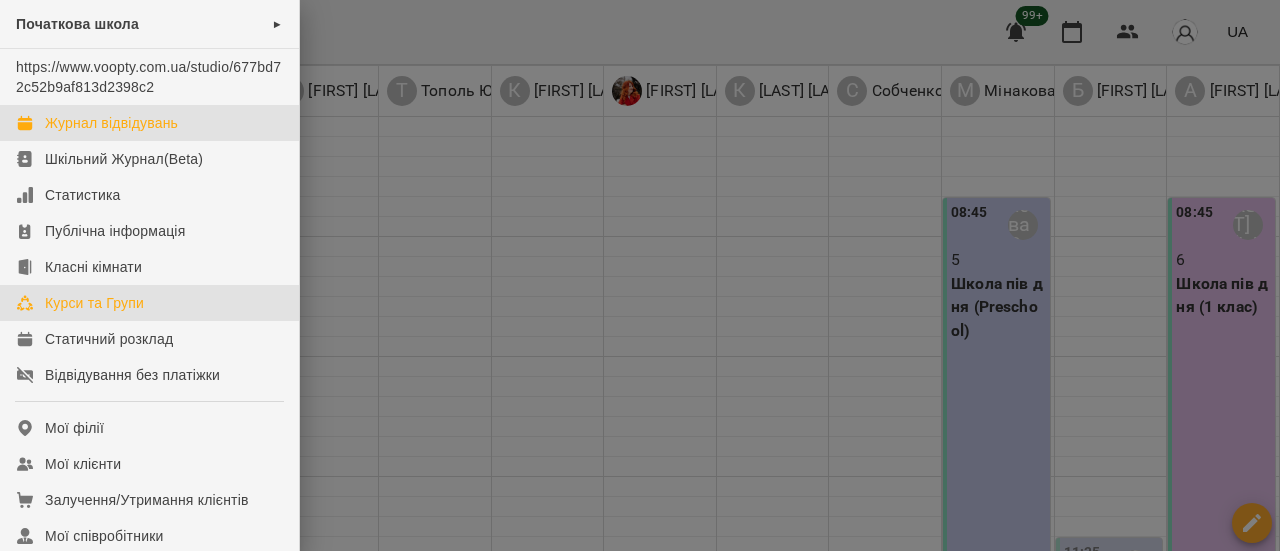 click on "Курси та Групи" at bounding box center [94, 303] 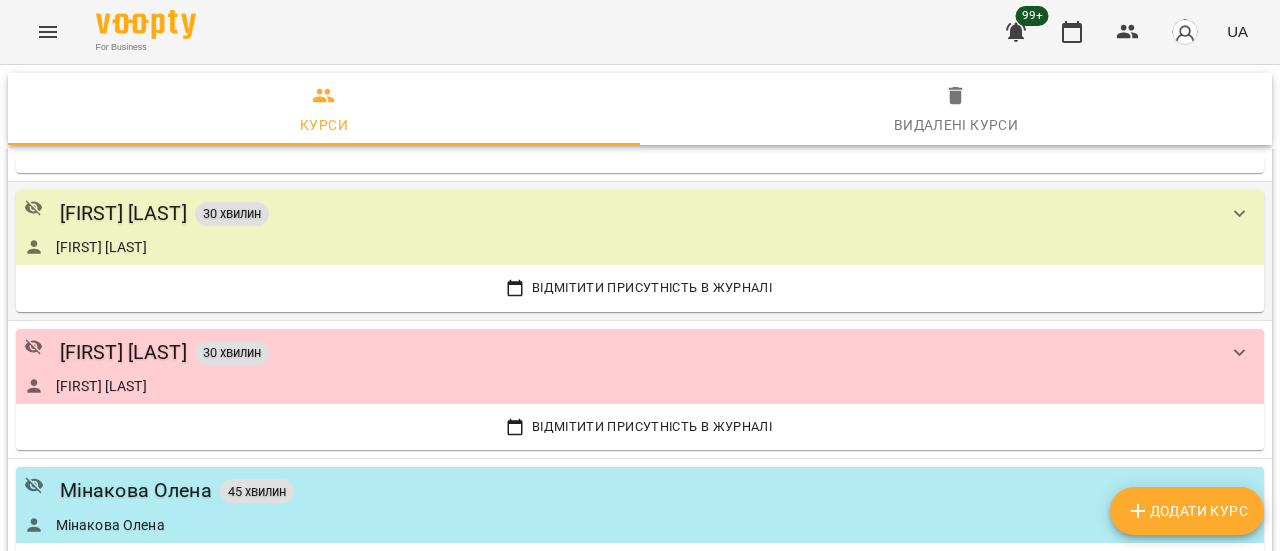 scroll, scrollTop: 1000, scrollLeft: 0, axis: vertical 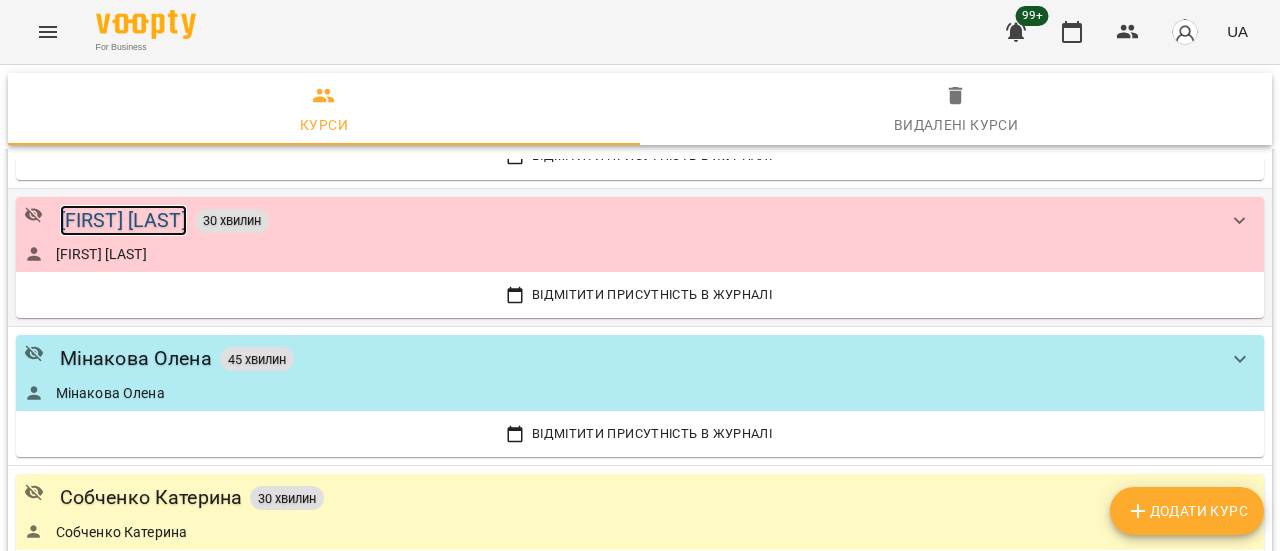 click on "[FIRST] [LAST]" at bounding box center (123, 220) 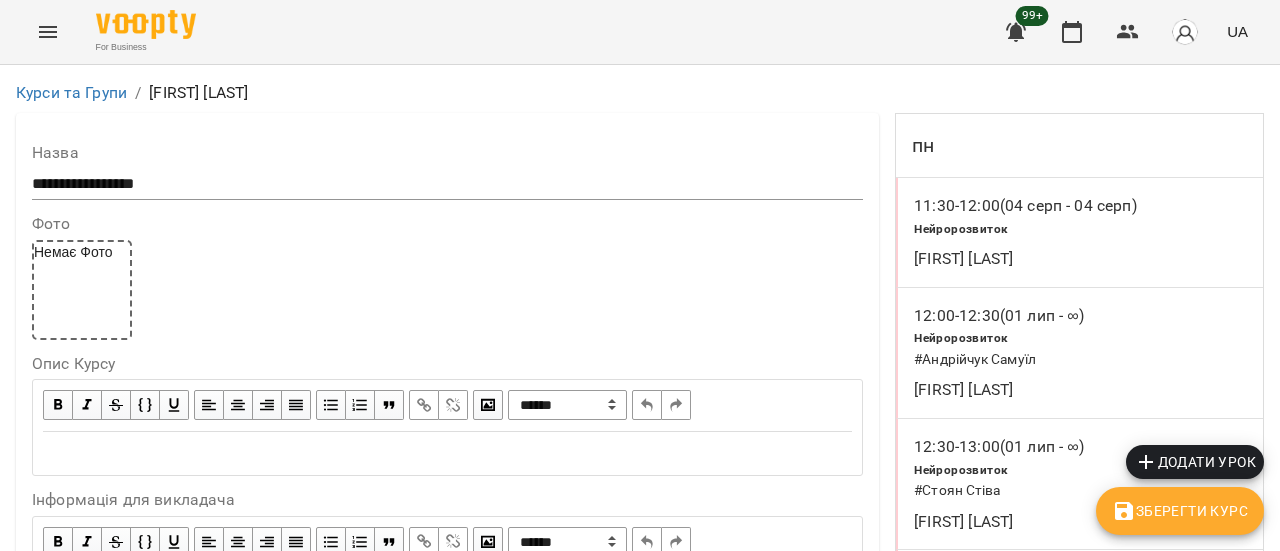 click on "Додати урок" at bounding box center [1195, 462] 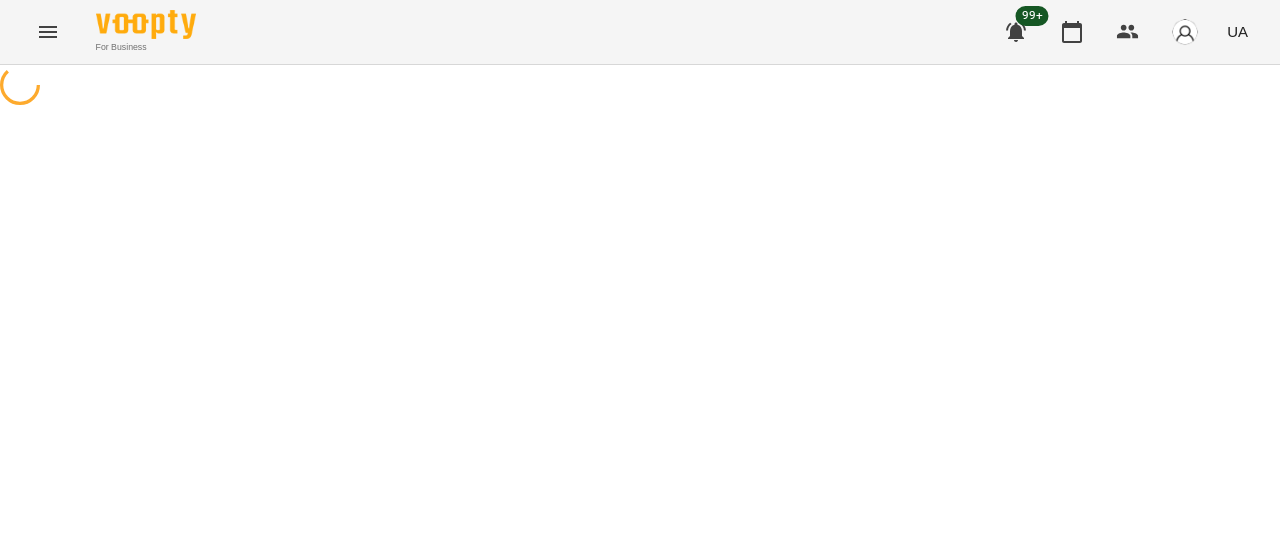 select on "**********" 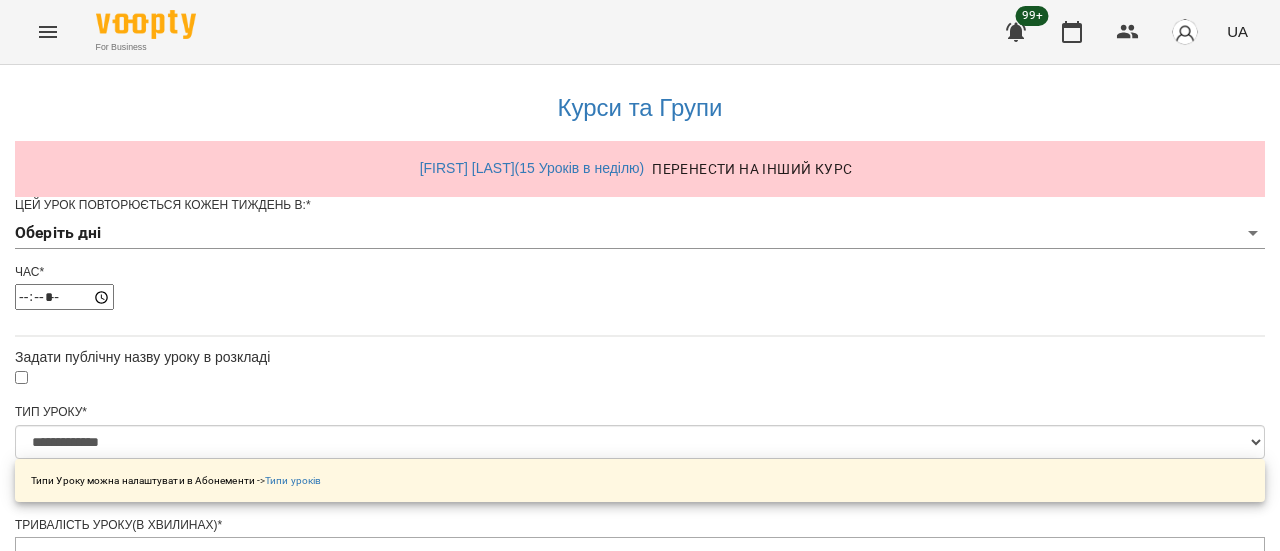 click on "**********" at bounding box center [640, 642] 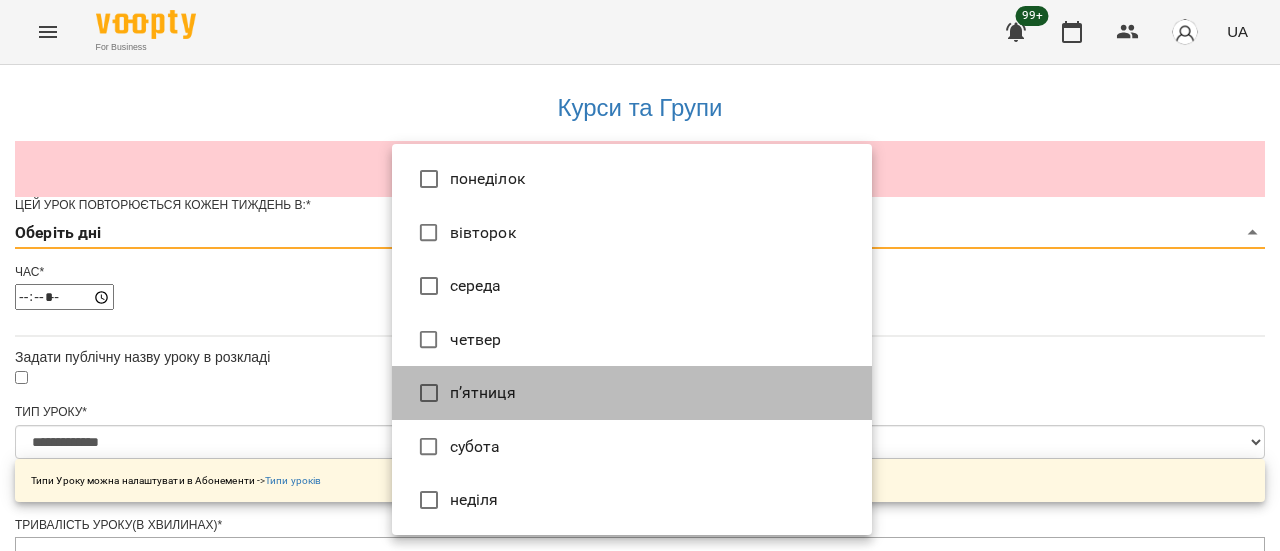 click on "п’ятниця" at bounding box center (632, 393) 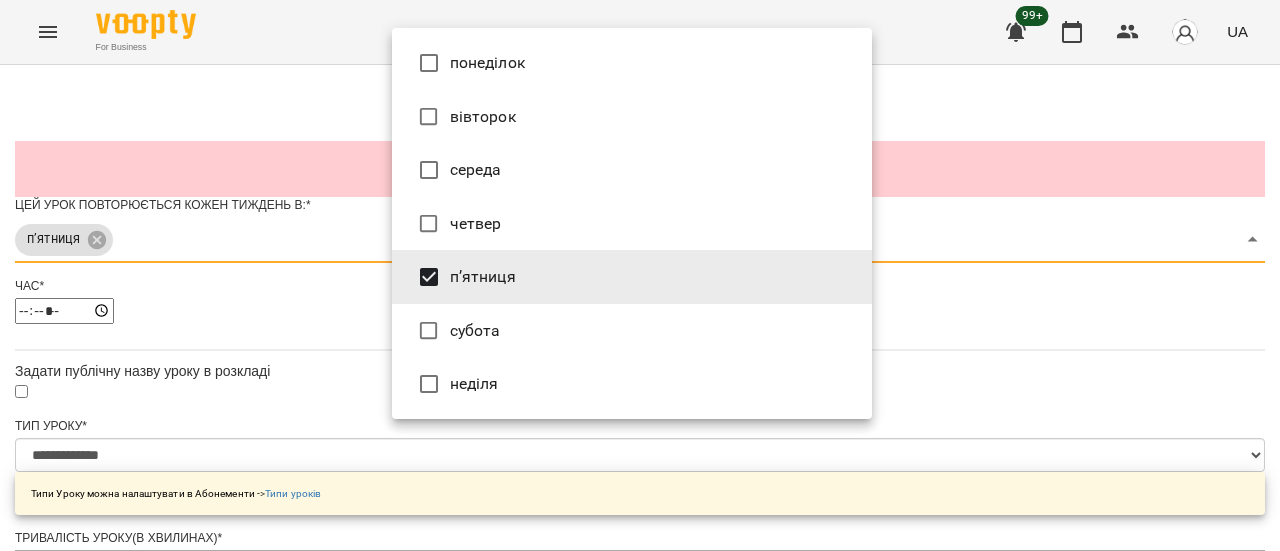 click at bounding box center [640, 275] 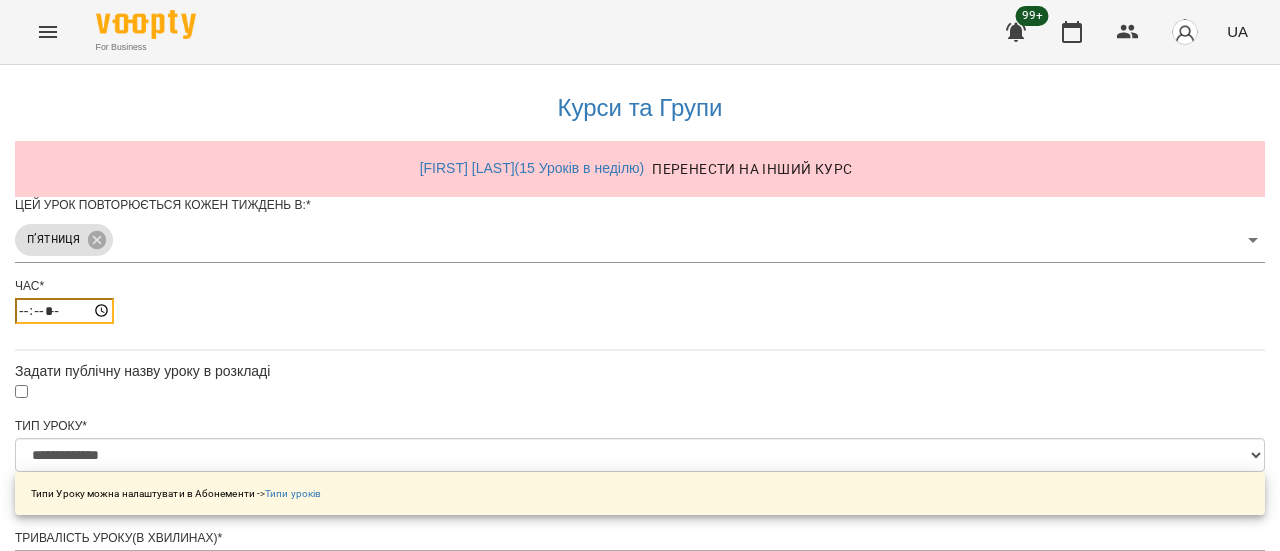 click on "*****" at bounding box center [64, 311] 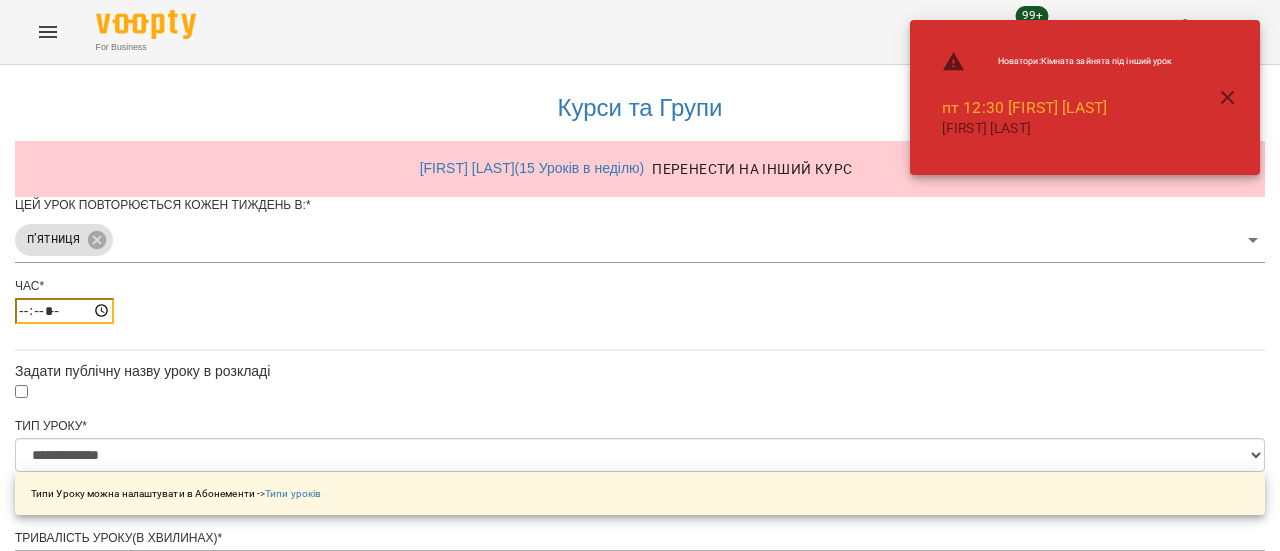 type on "*****" 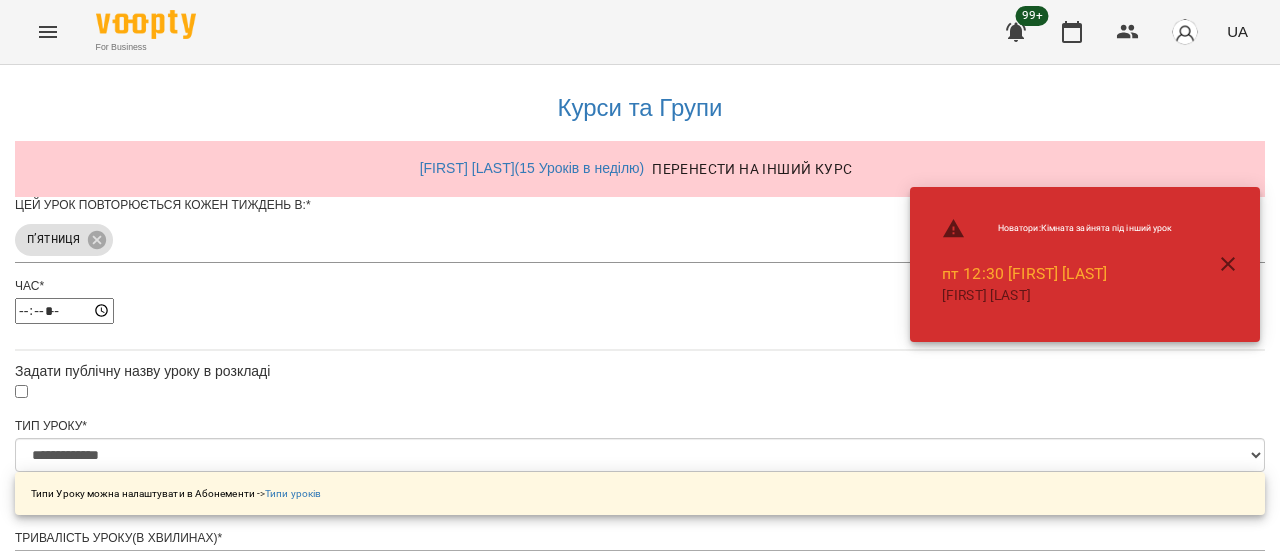 click on "**********" at bounding box center (640, 749) 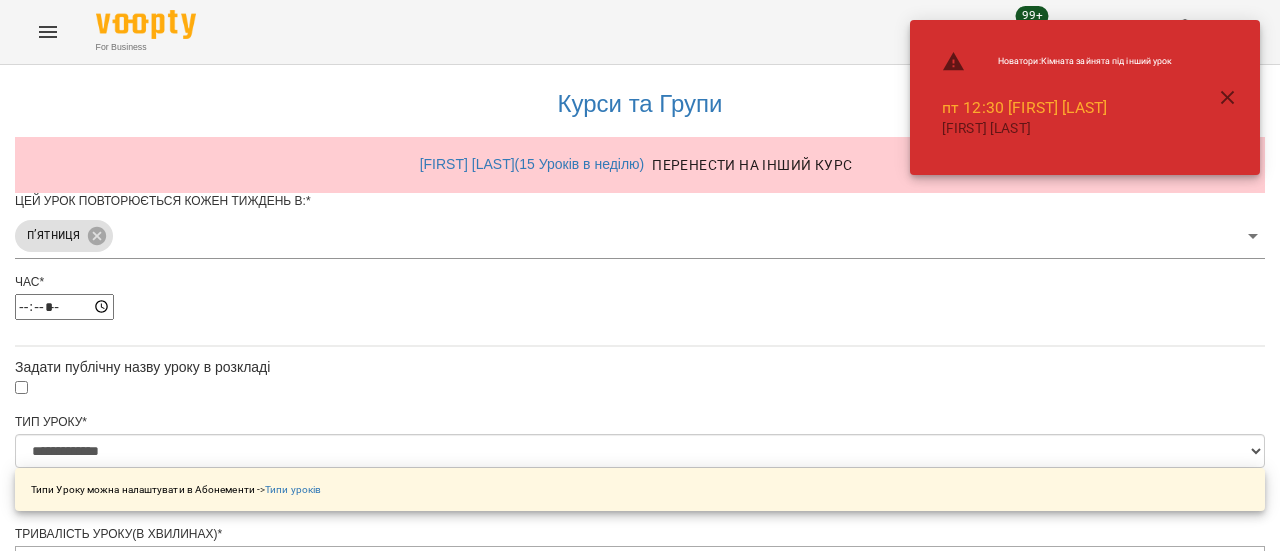 scroll, scrollTop: 200, scrollLeft: 0, axis: vertical 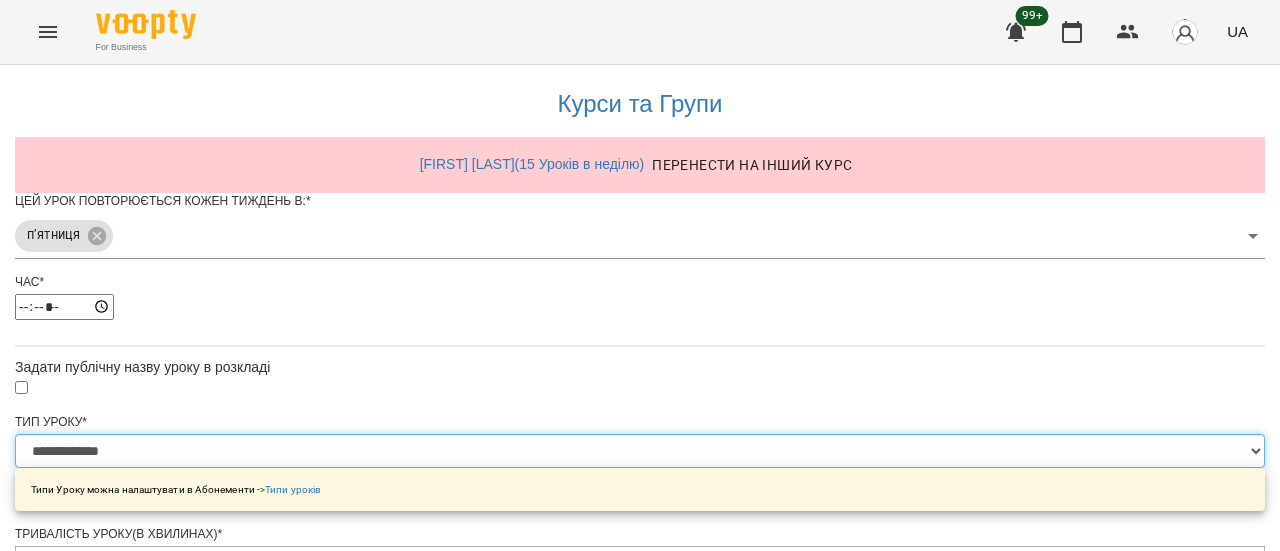 click on "**********" at bounding box center (640, 451) 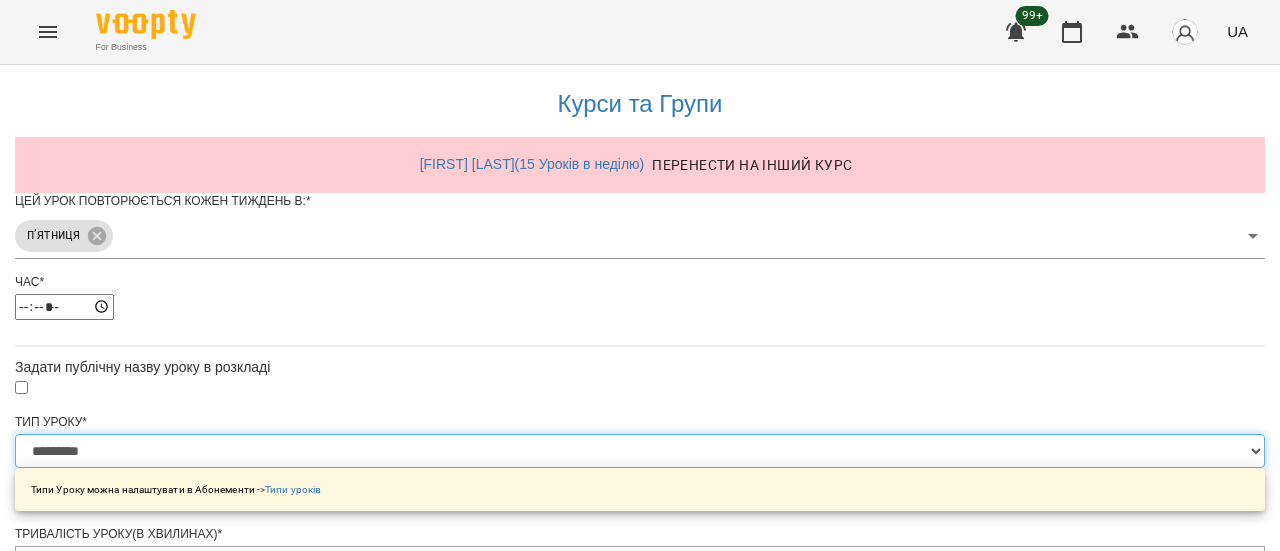 click on "**********" at bounding box center [640, 451] 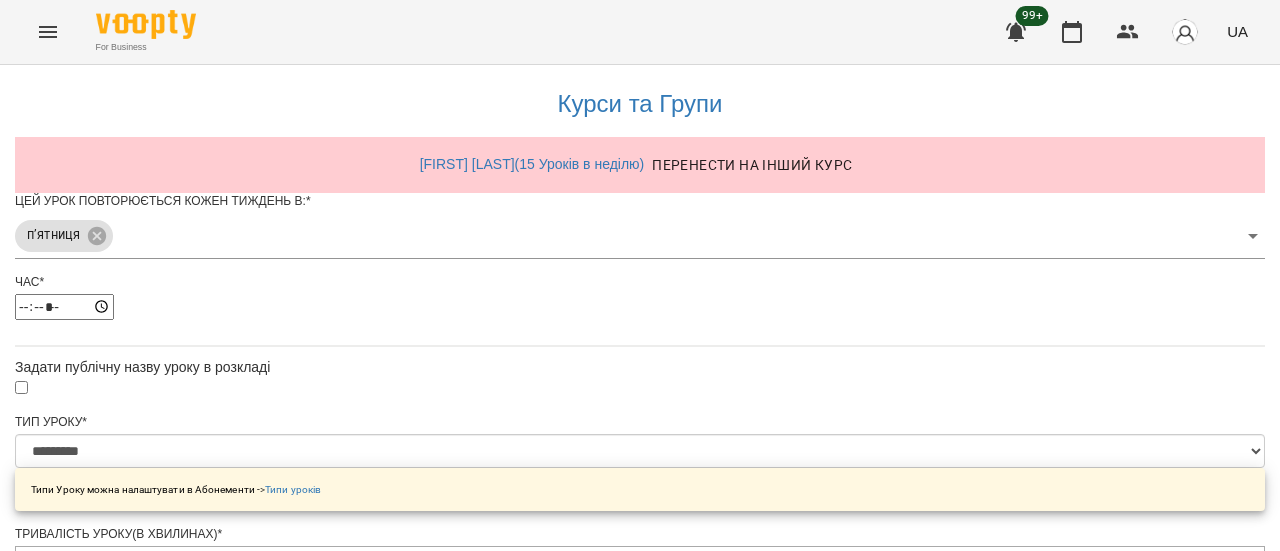 click on "**********" at bounding box center [640, 679] 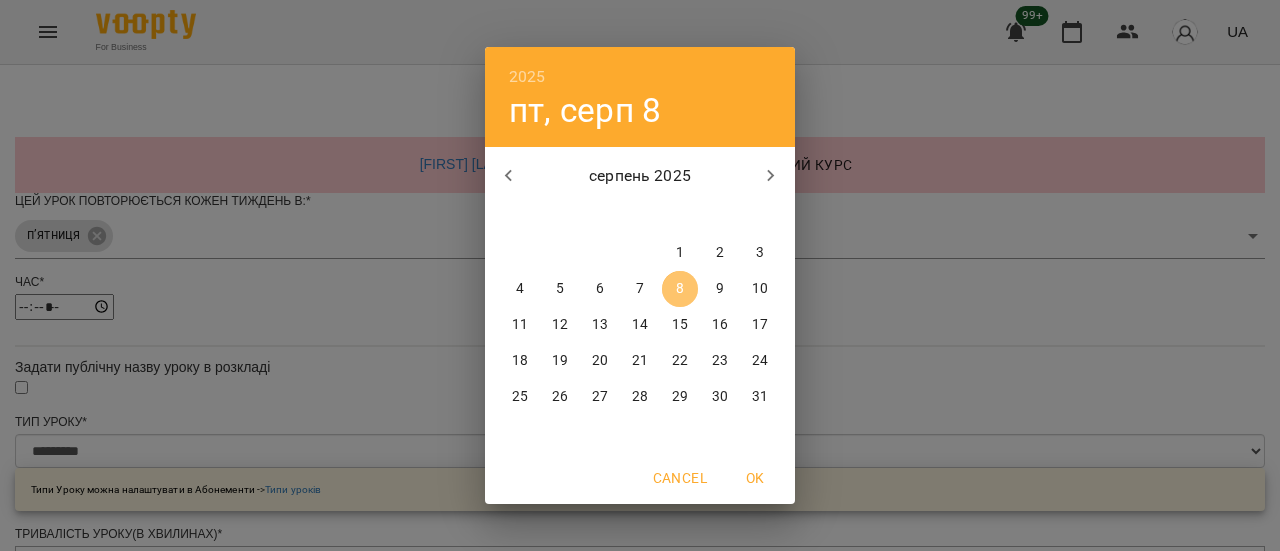 click on "8" at bounding box center [680, 289] 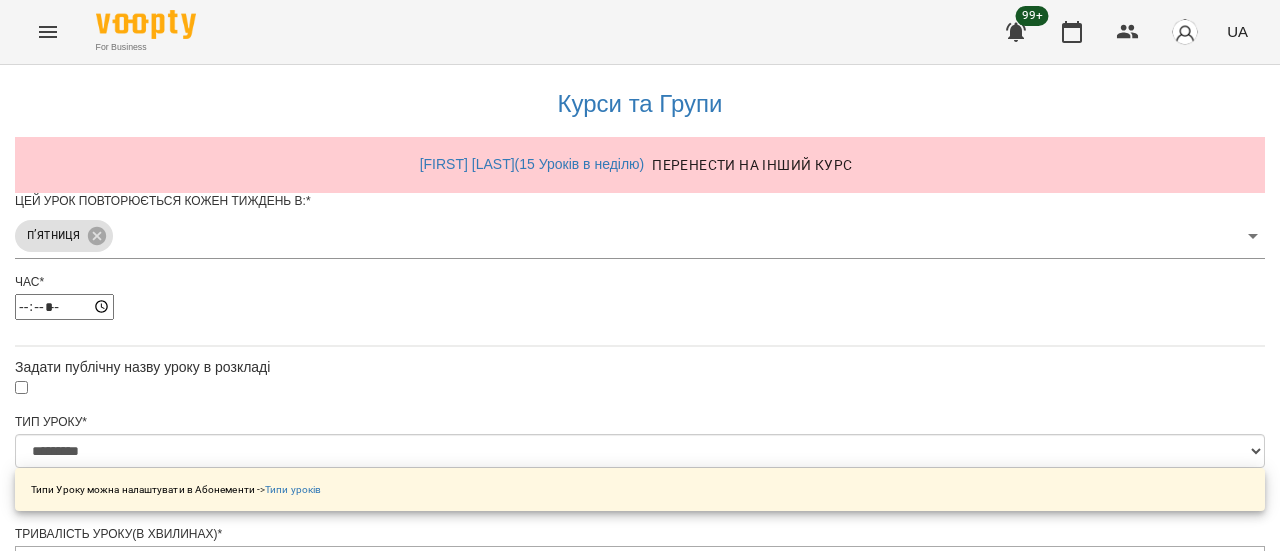 scroll, scrollTop: 886, scrollLeft: 0, axis: vertical 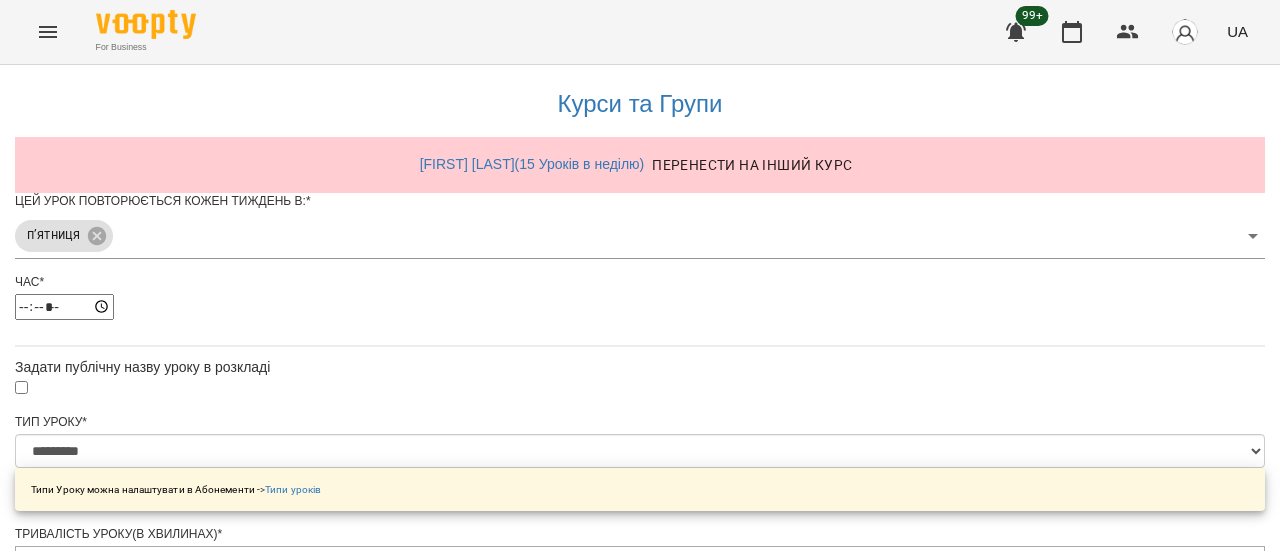 click on "**********" at bounding box center (108, 1319) 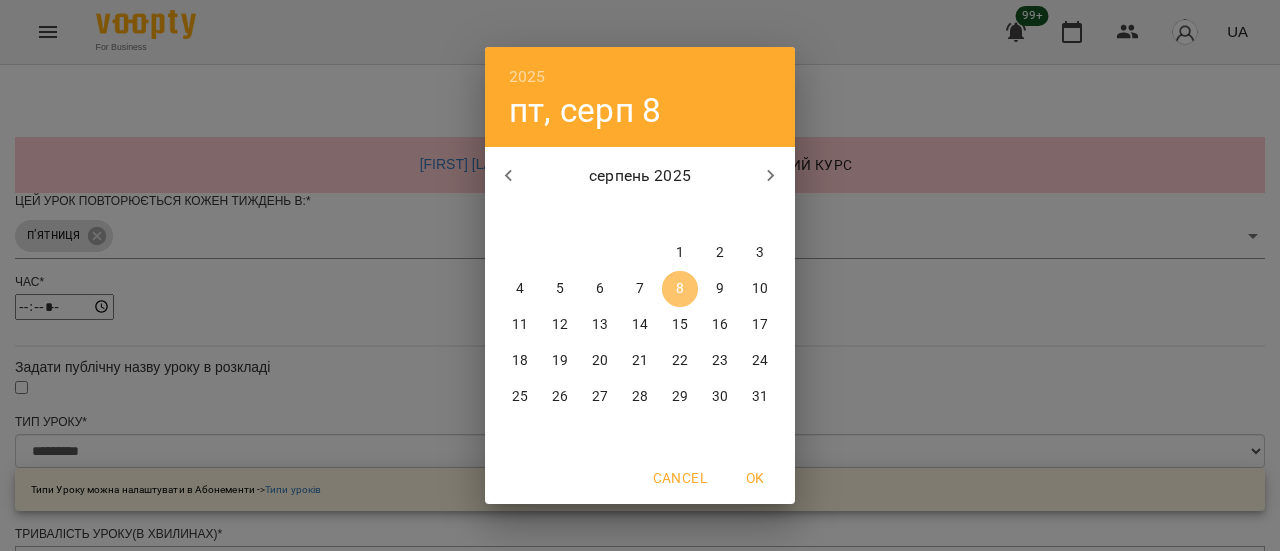 click on "8" at bounding box center (680, 289) 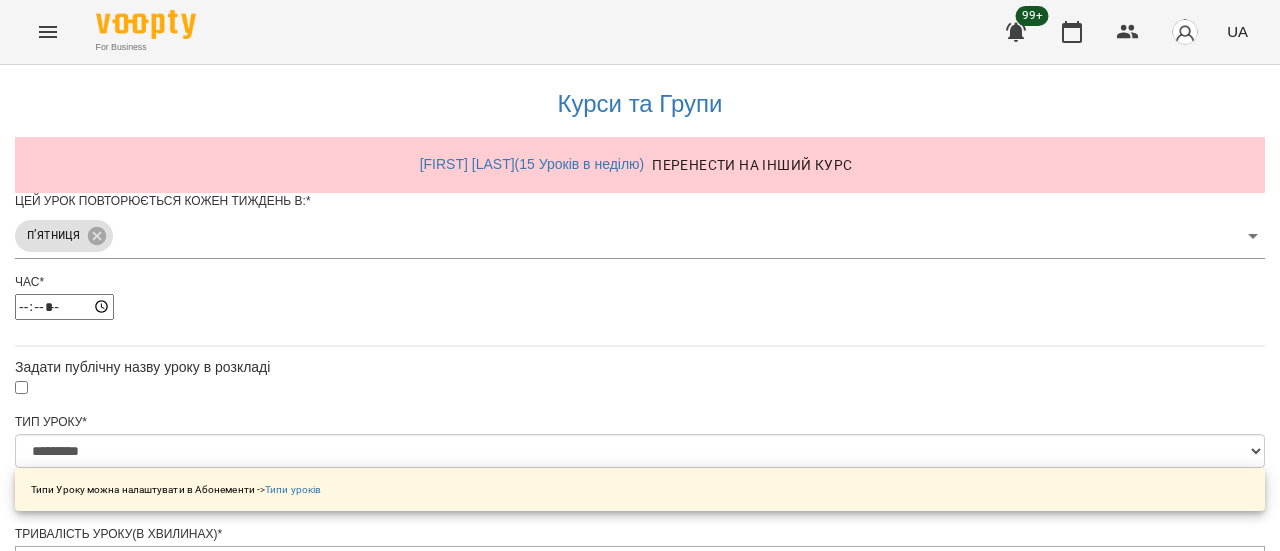 scroll, scrollTop: 956, scrollLeft: 0, axis: vertical 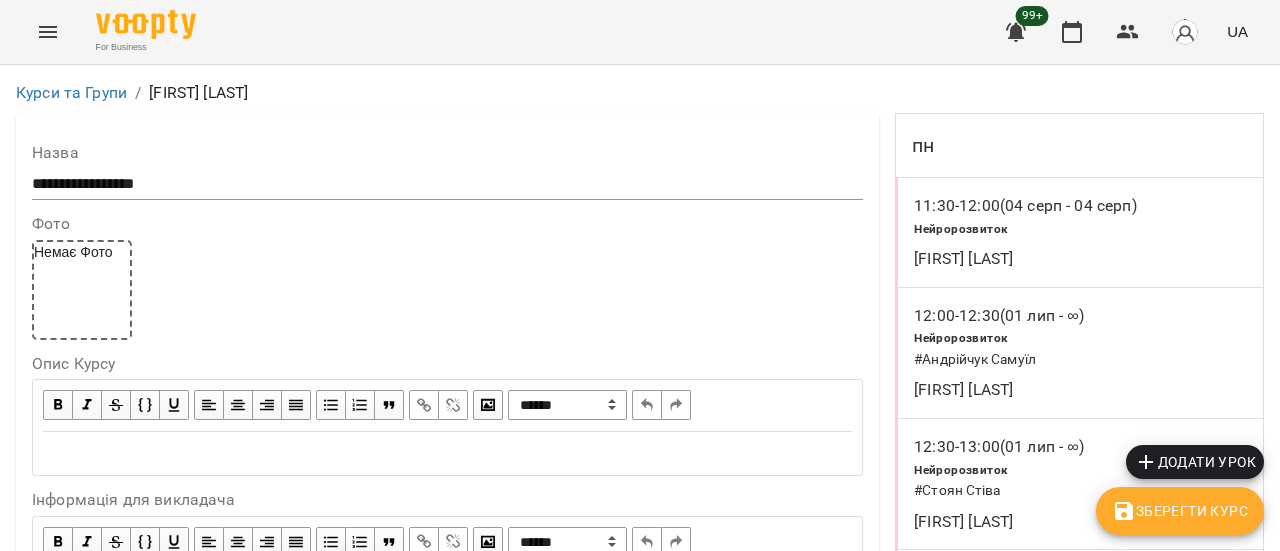 click at bounding box center (48, 32) 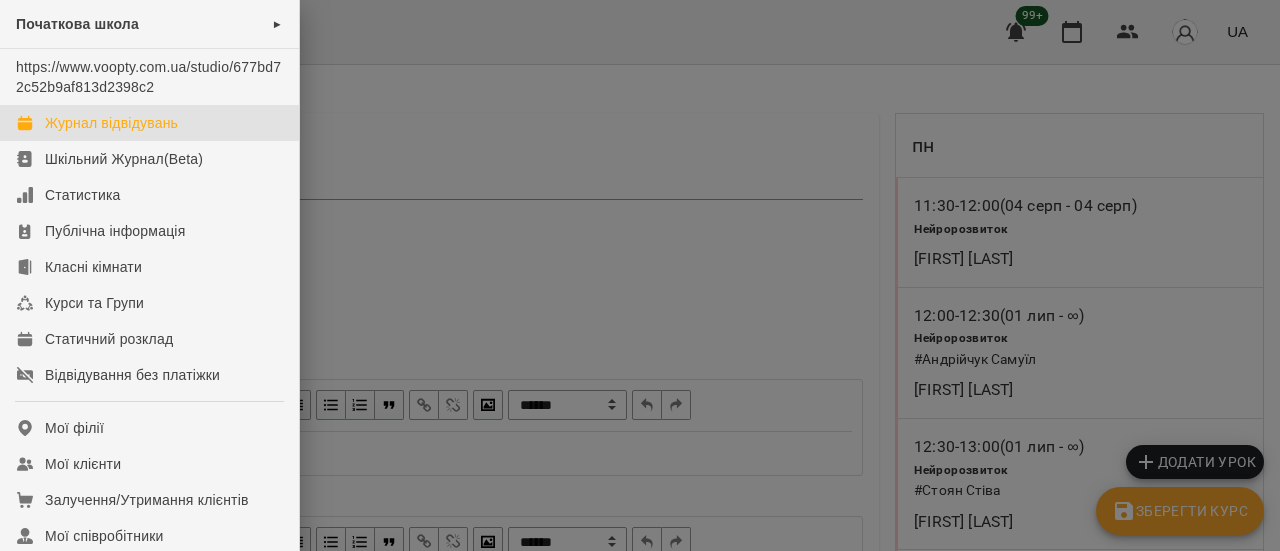 click on "Журнал відвідувань" at bounding box center [111, 123] 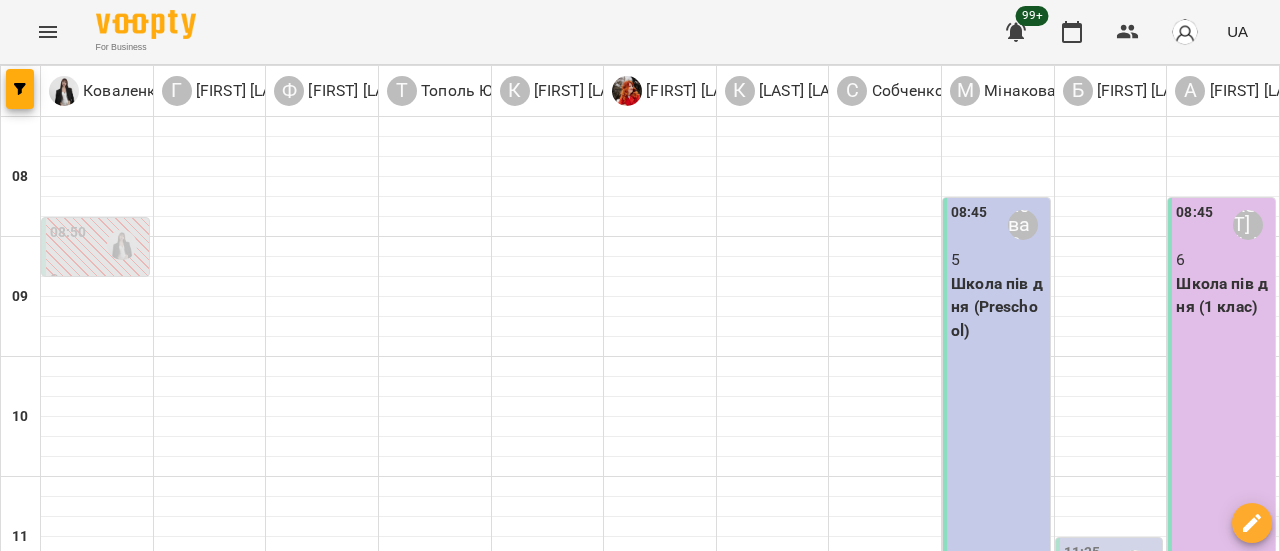 scroll, scrollTop: 0, scrollLeft: 0, axis: both 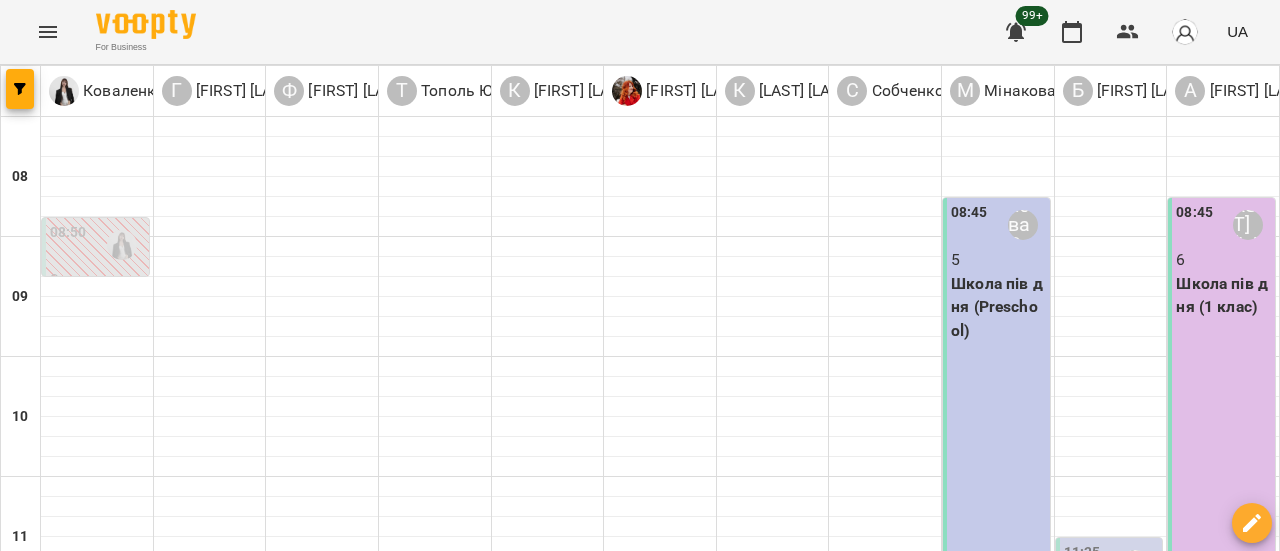 click 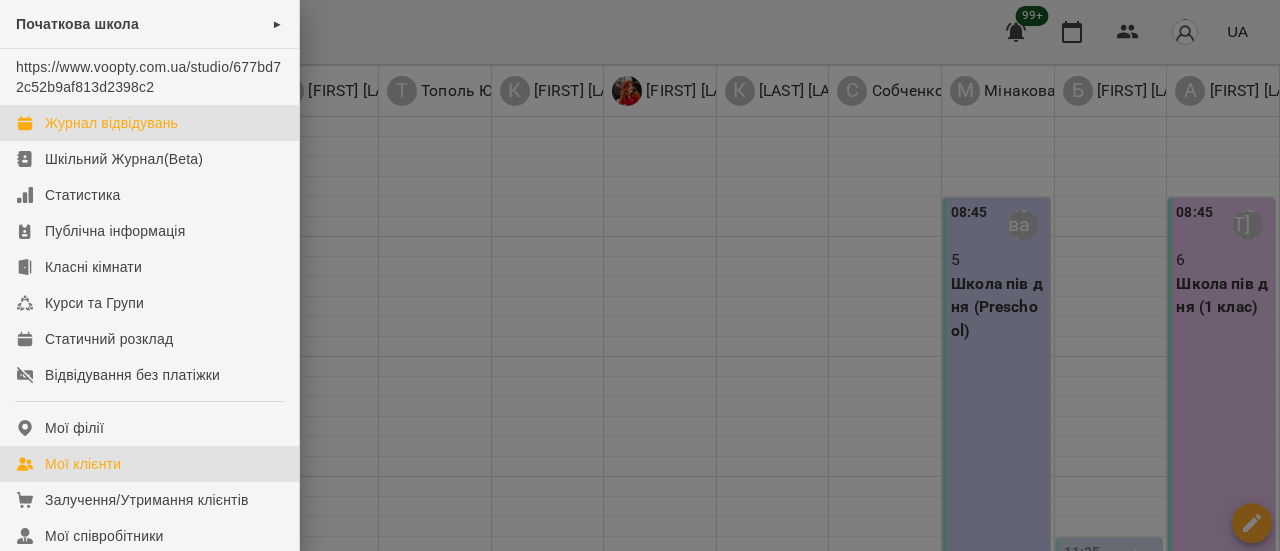 click on "Мої клієнти" at bounding box center [83, 464] 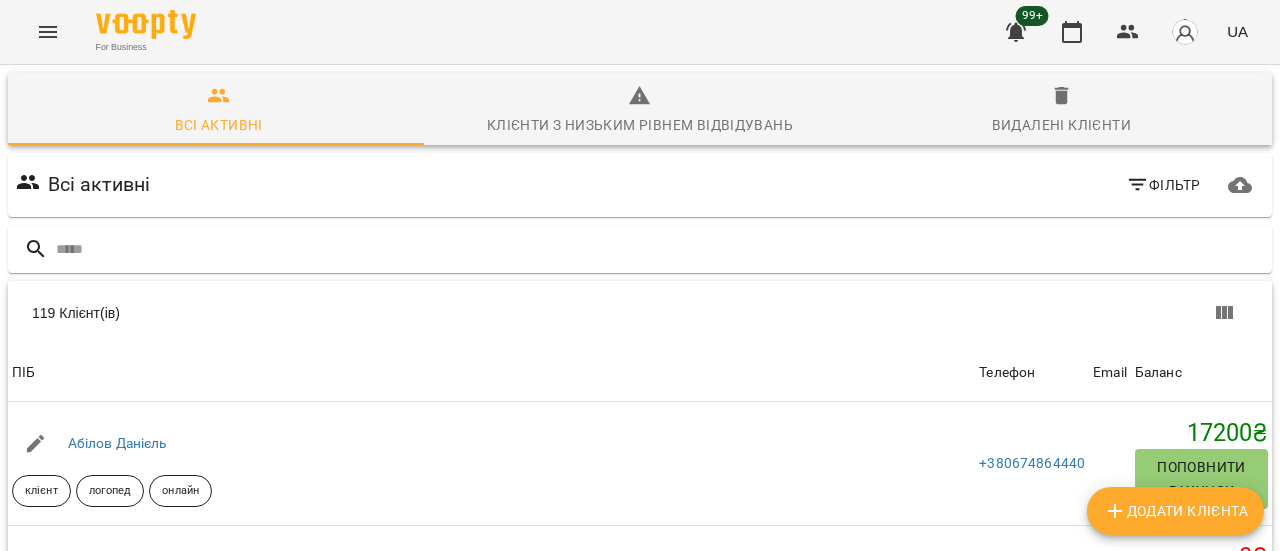 click 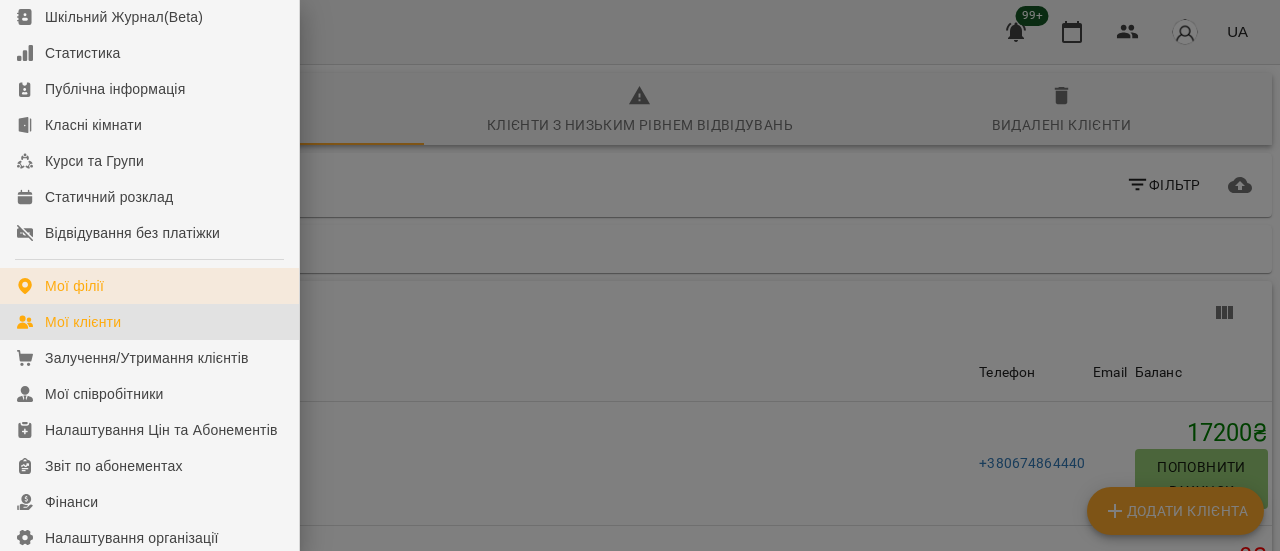 scroll, scrollTop: 200, scrollLeft: 0, axis: vertical 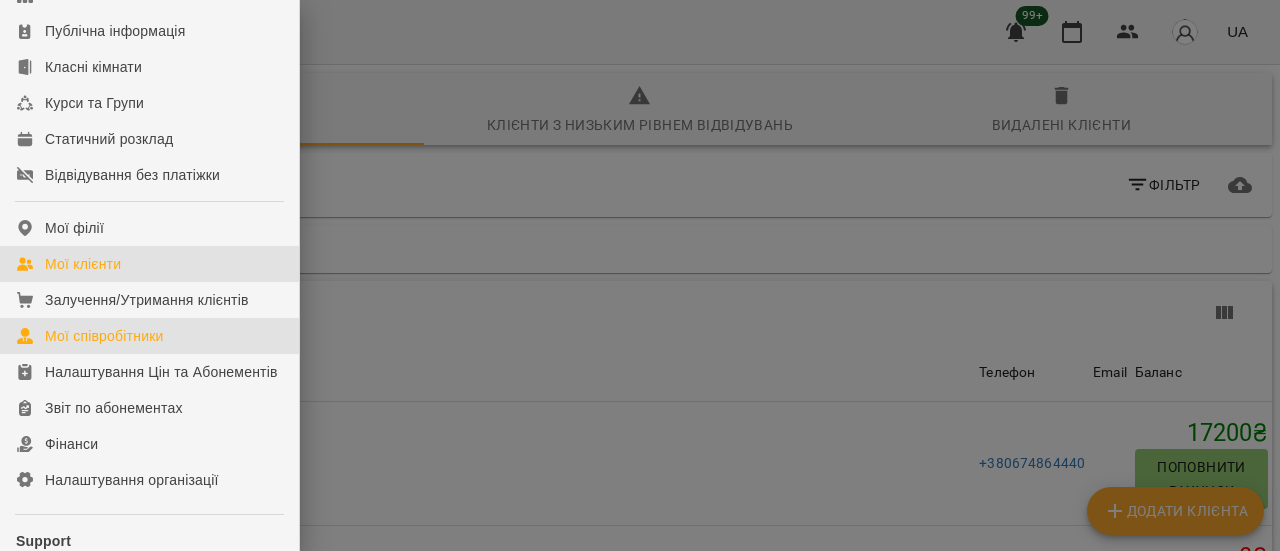 click on "Мої співробітники" at bounding box center [104, 336] 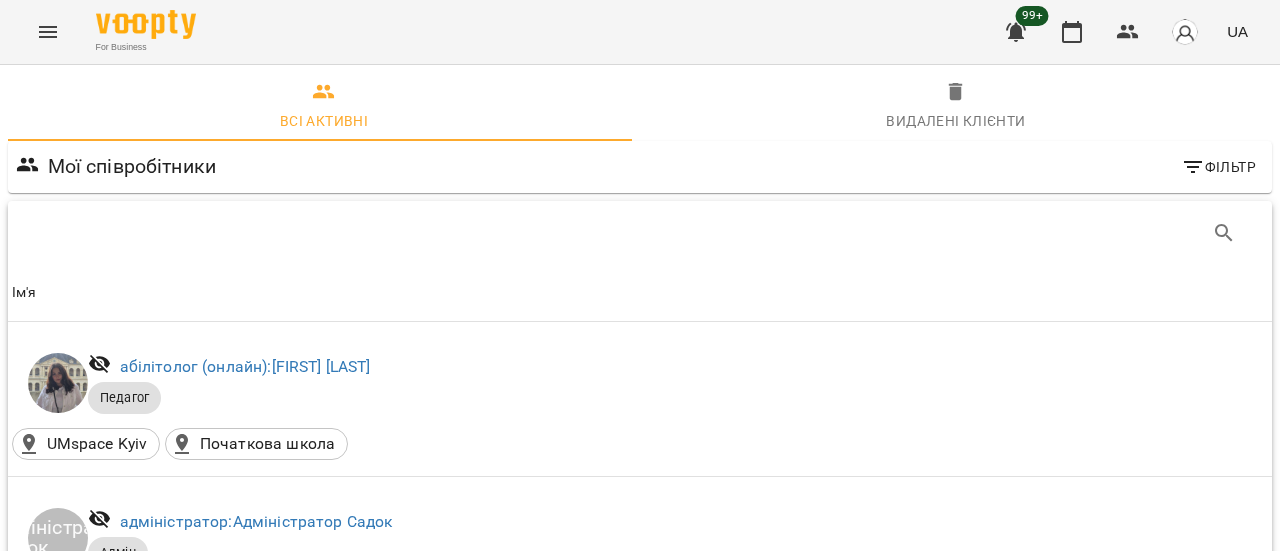 scroll, scrollTop: 2104, scrollLeft: 0, axis: vertical 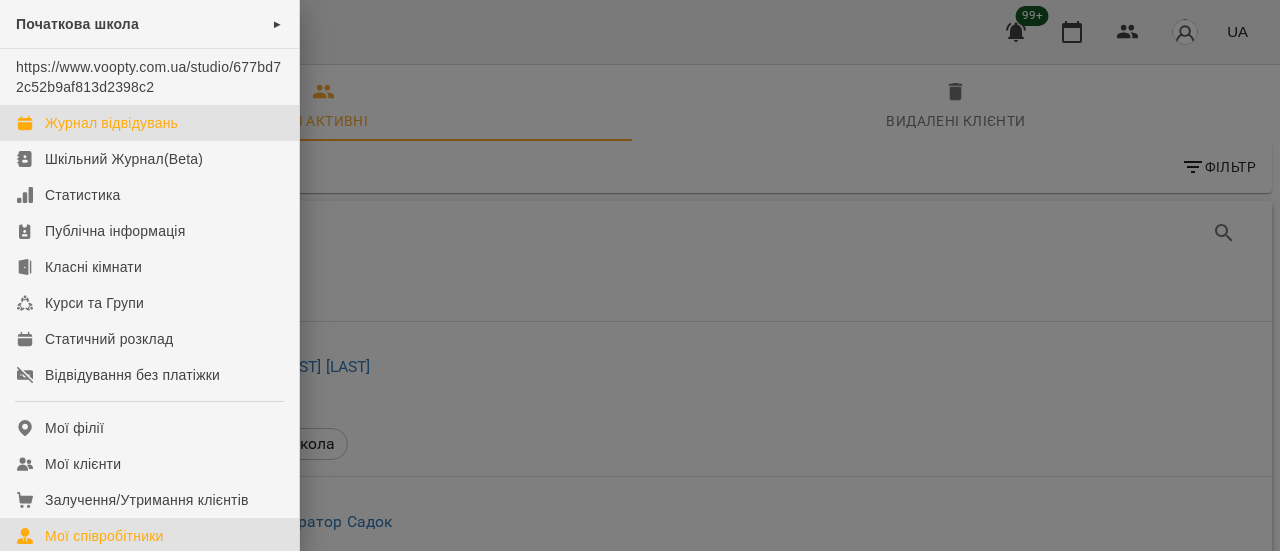 click on "Журнал відвідувань" at bounding box center (149, 123) 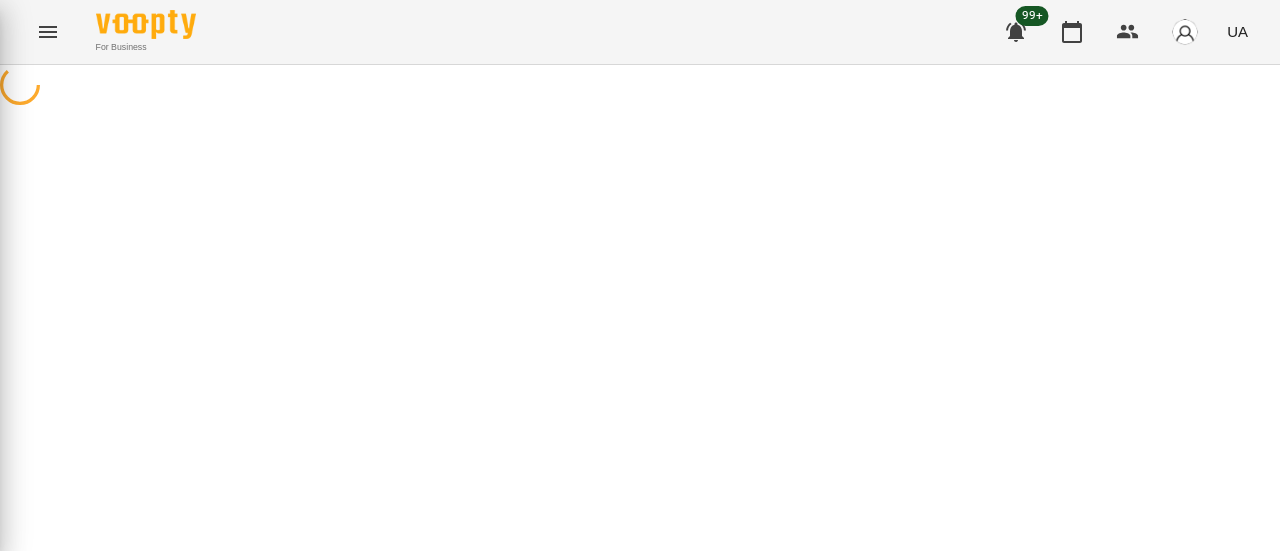scroll, scrollTop: 0, scrollLeft: 0, axis: both 